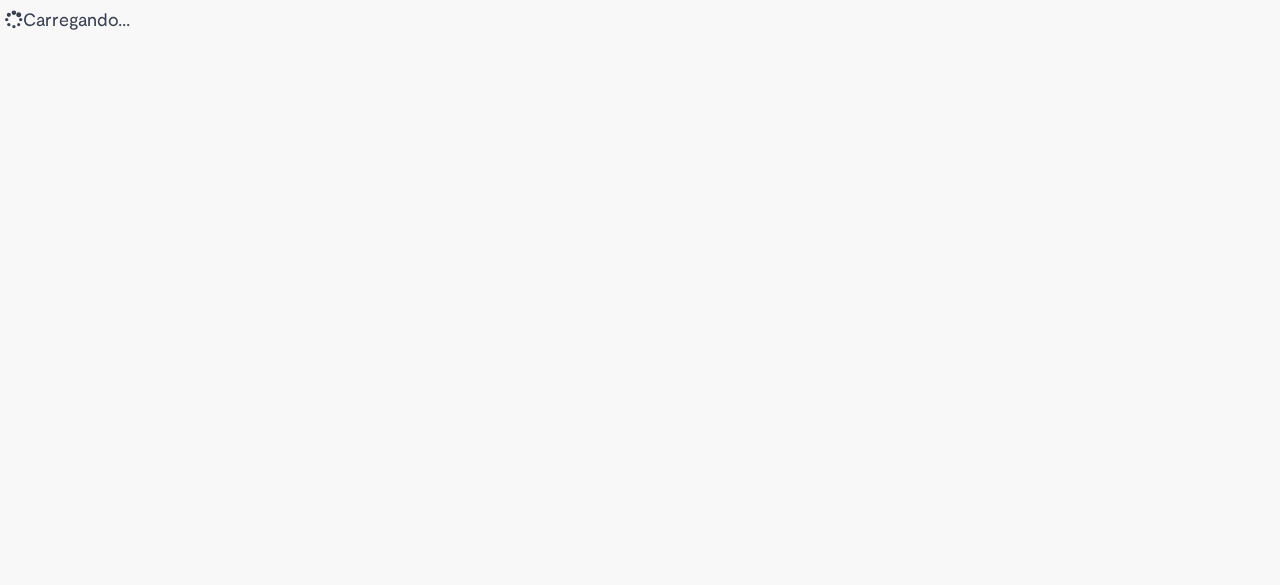scroll, scrollTop: 0, scrollLeft: 0, axis: both 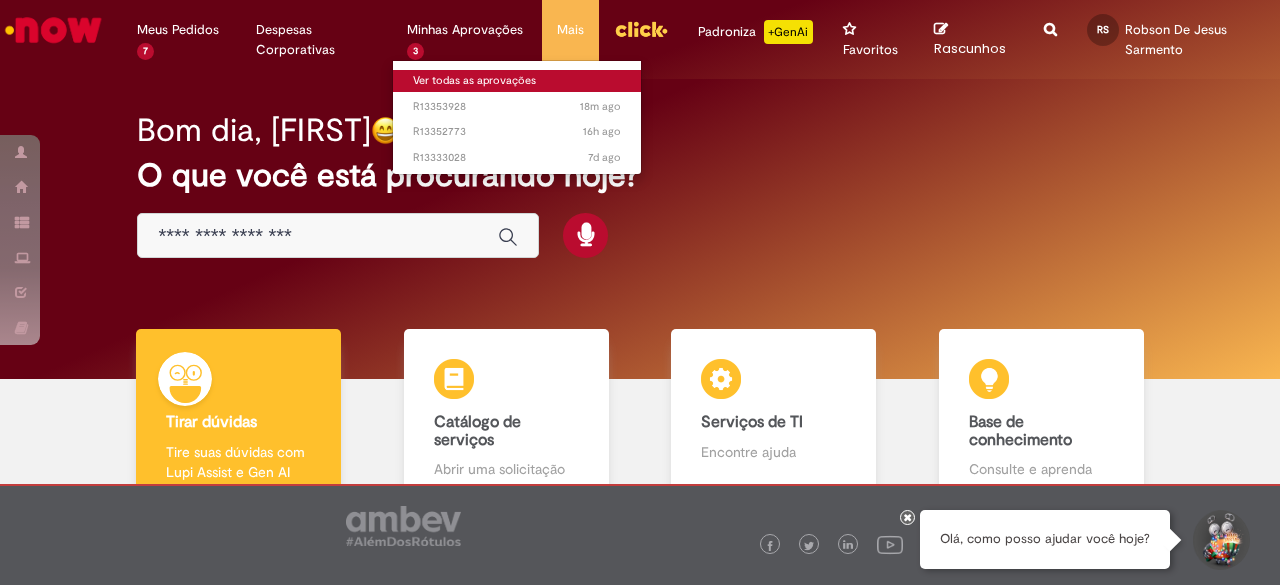 click on "Ver todas as aprovações" at bounding box center [474, 80] 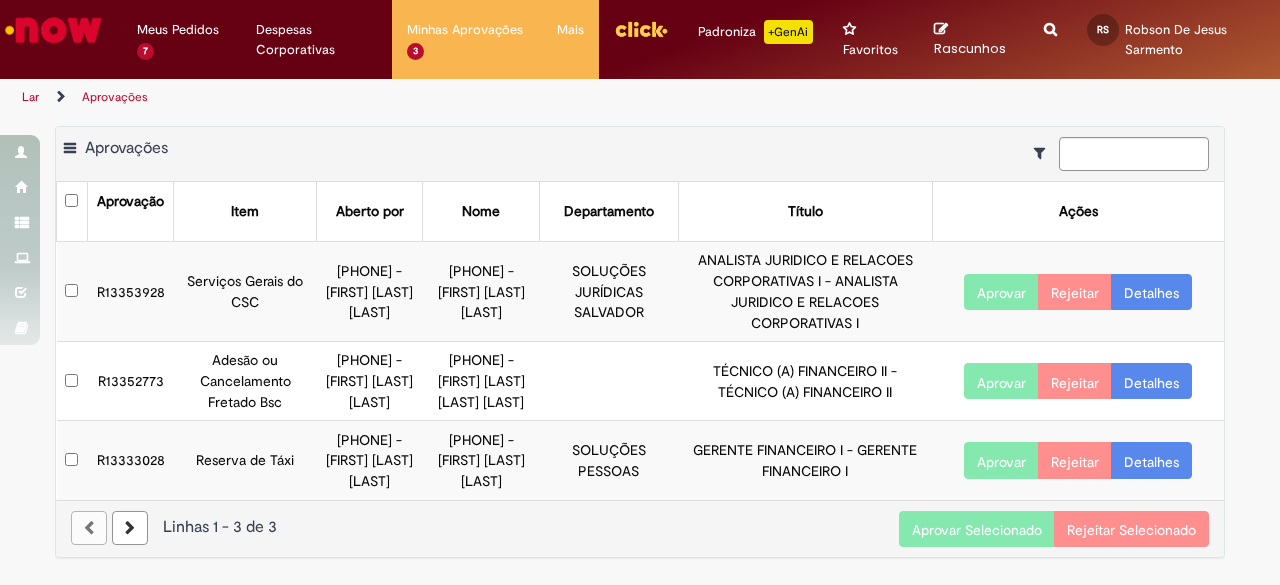 click on "Aprovar" at bounding box center [1001, 382] 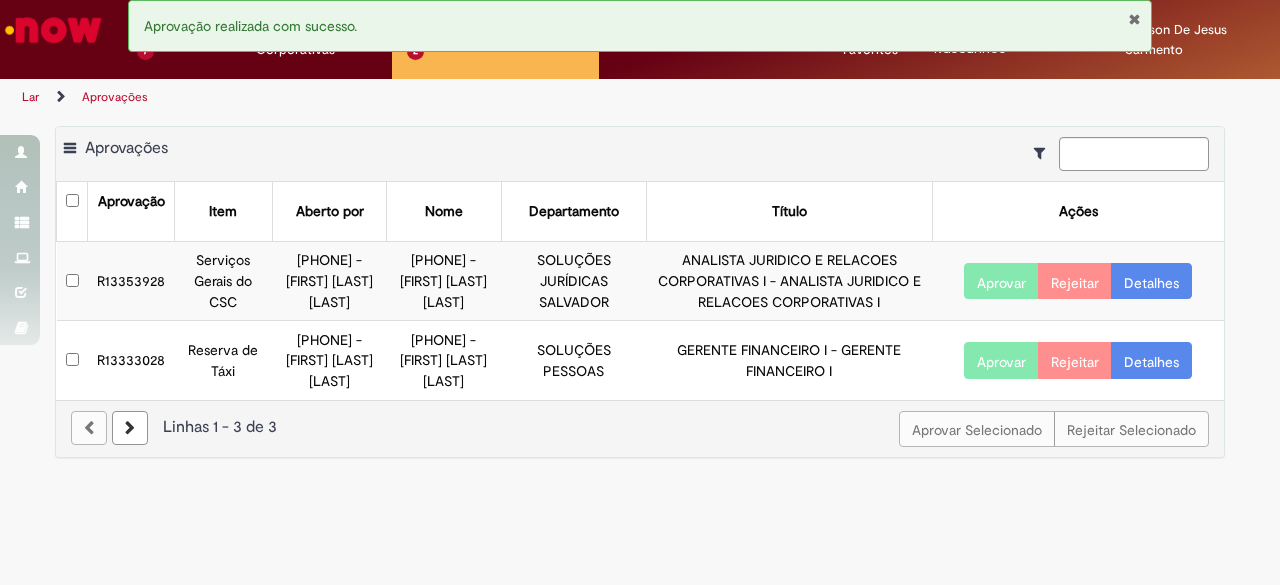 click on "R13353928" at bounding box center (131, 281) 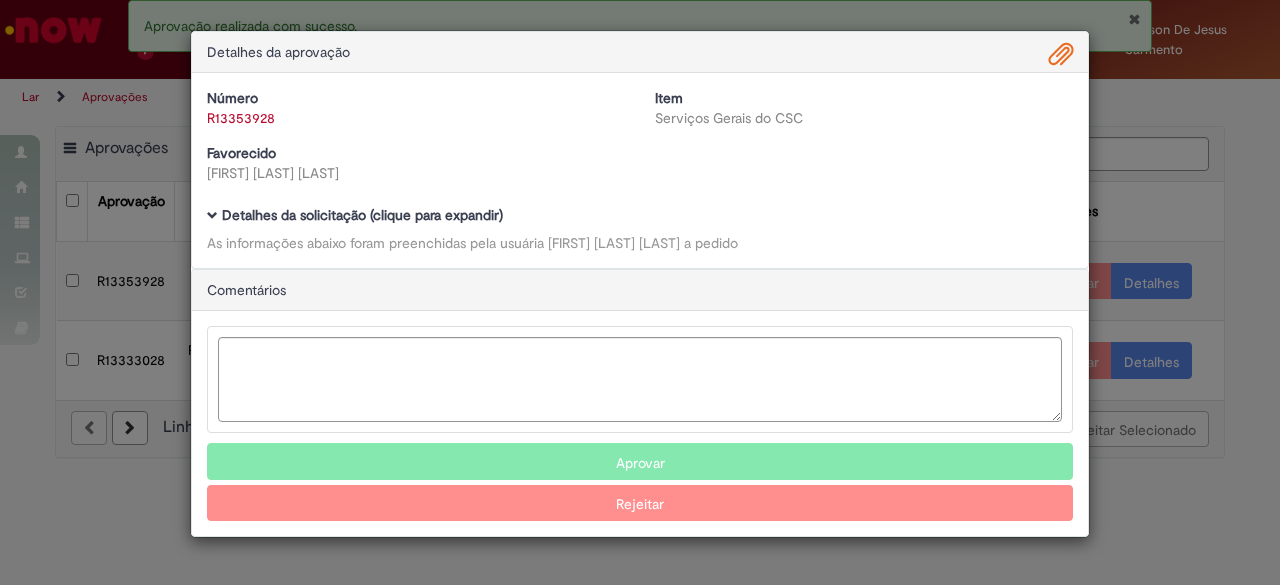 click at bounding box center (212, 215) 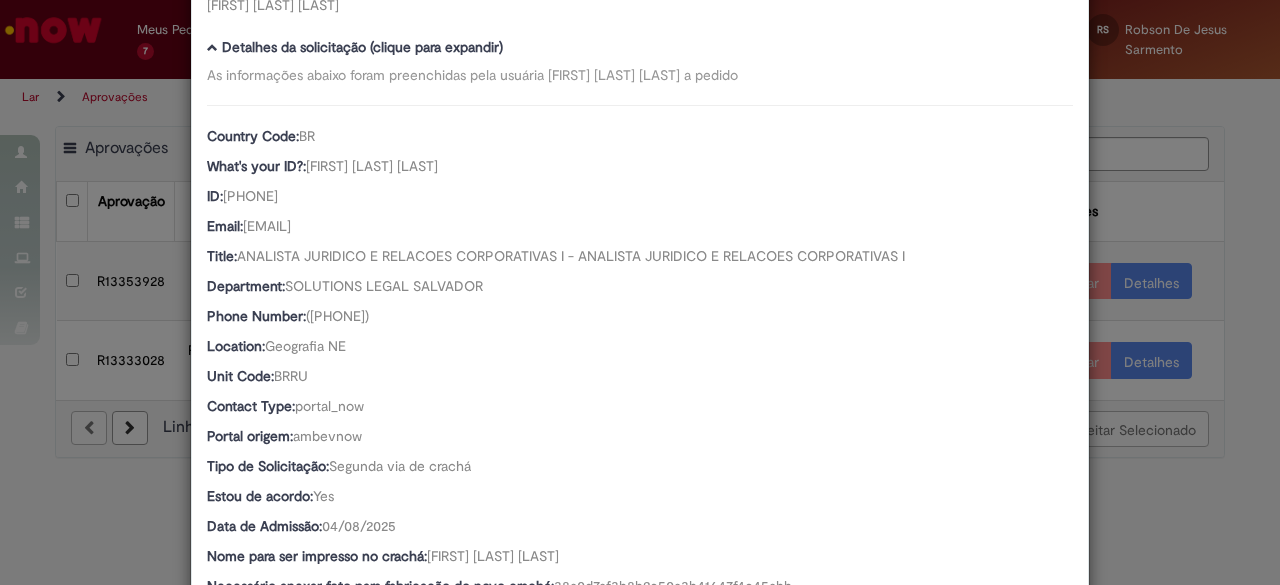 scroll, scrollTop: 200, scrollLeft: 0, axis: vertical 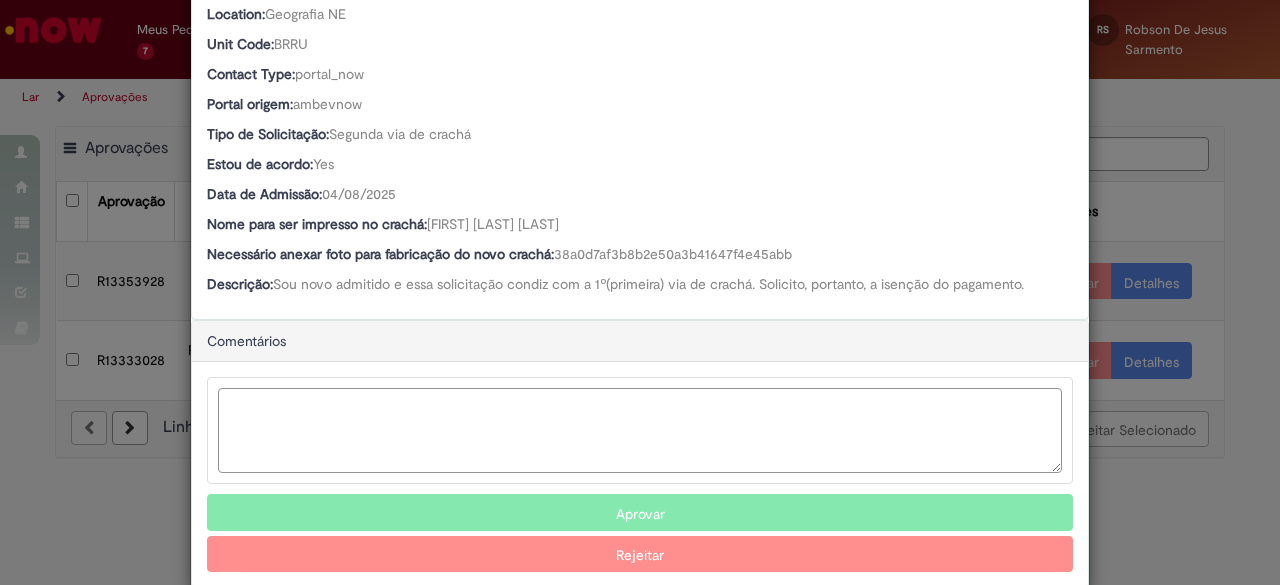 click at bounding box center (640, 430) 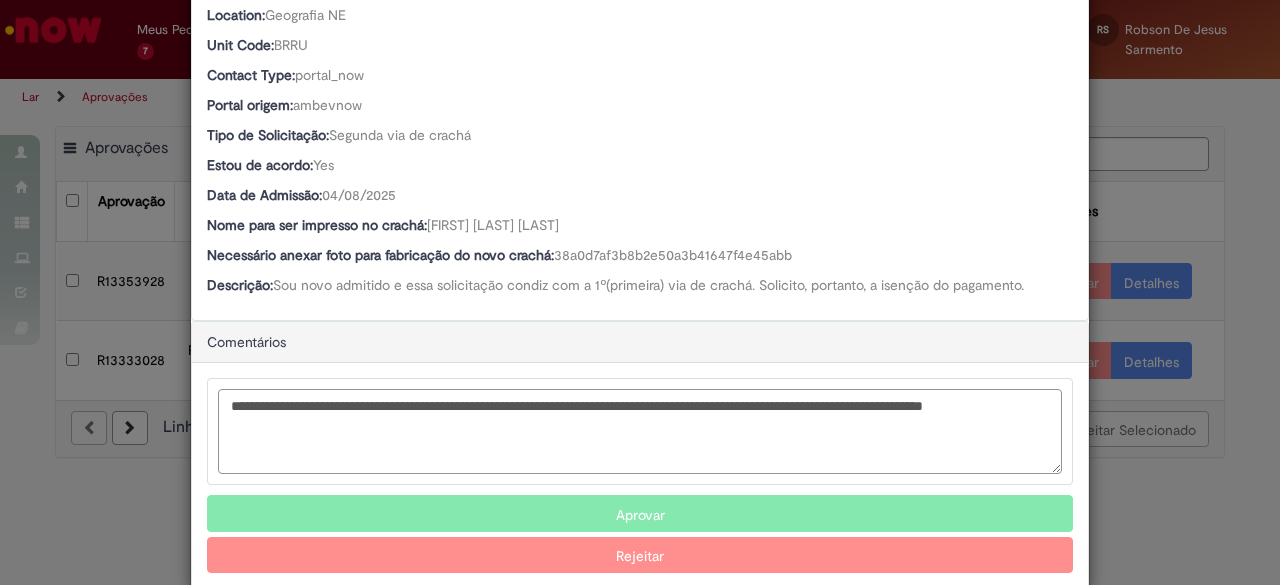 type on "**********" 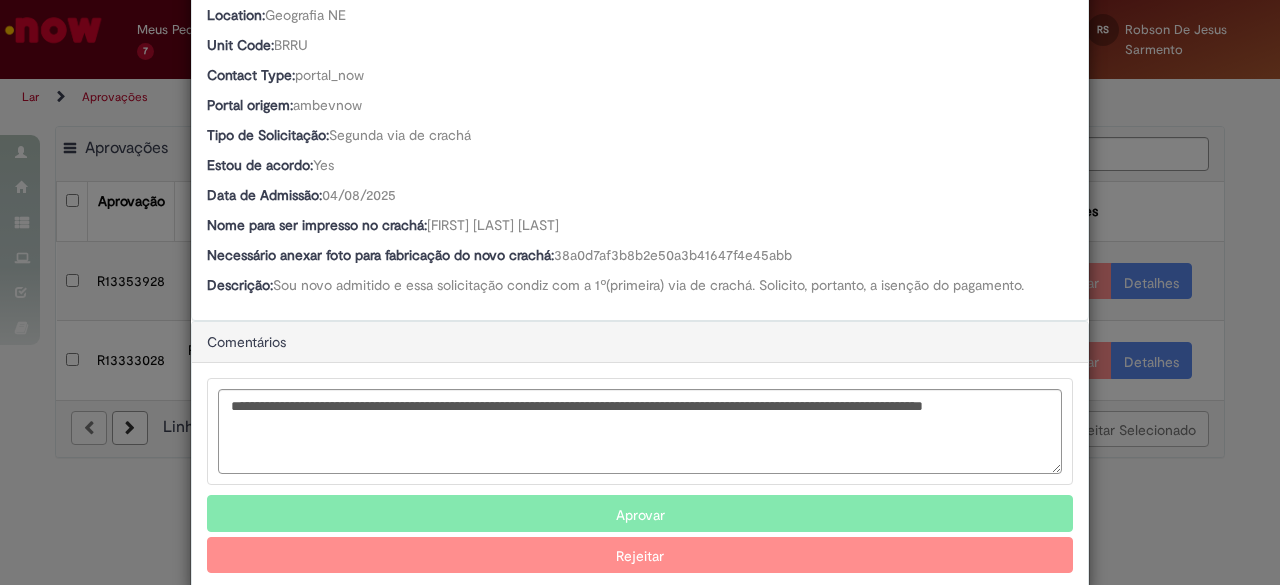 click on "Aprovar" at bounding box center (640, 513) 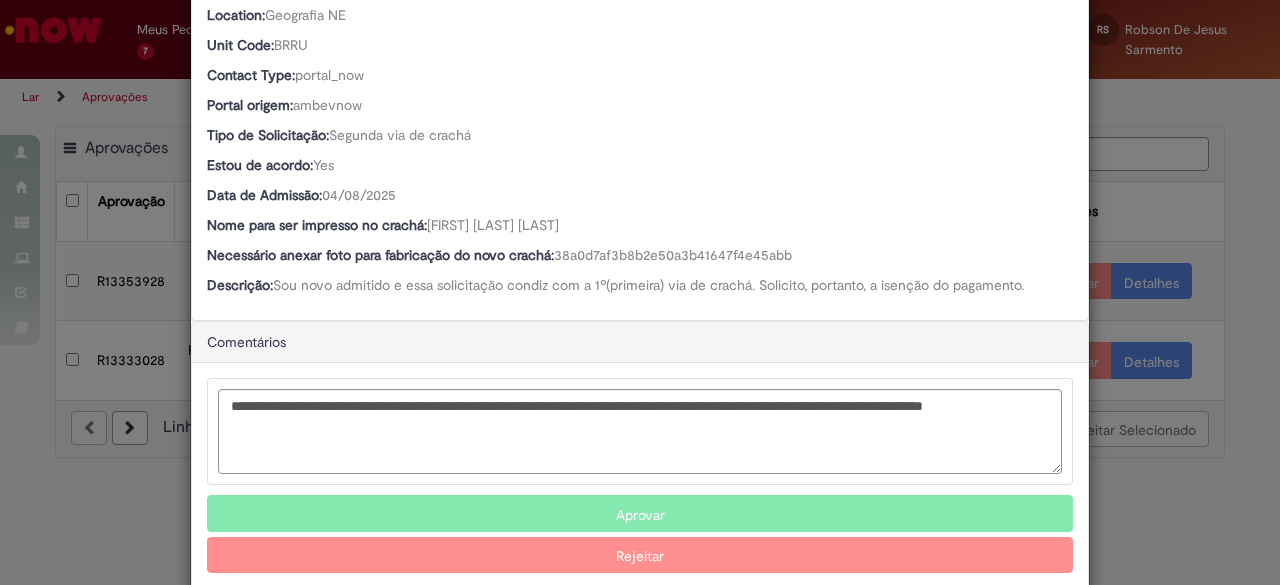 scroll, scrollTop: 264, scrollLeft: 0, axis: vertical 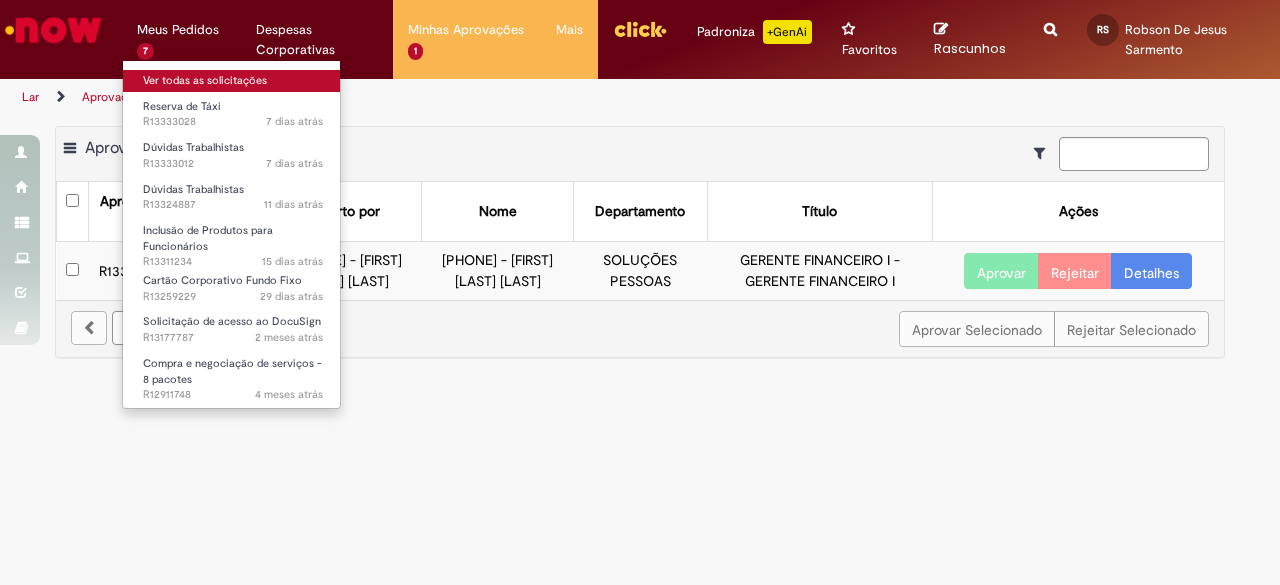 click on "Ver todas as solicitações" at bounding box center [205, 80] 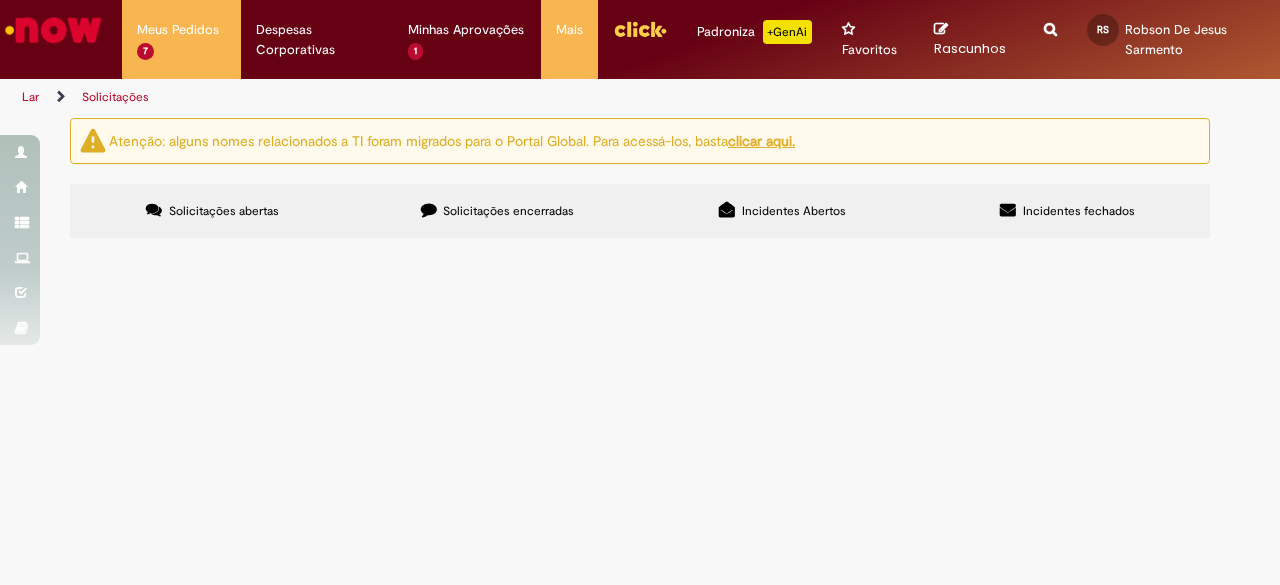 scroll, scrollTop: 100, scrollLeft: 0, axis: vertical 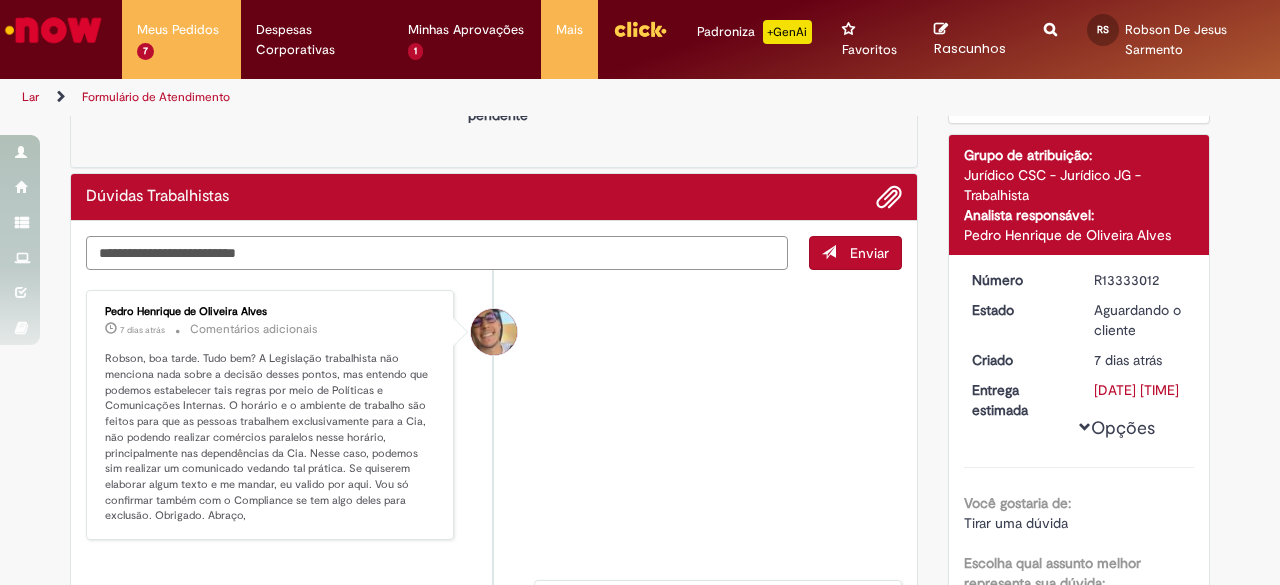 click at bounding box center (437, 252) 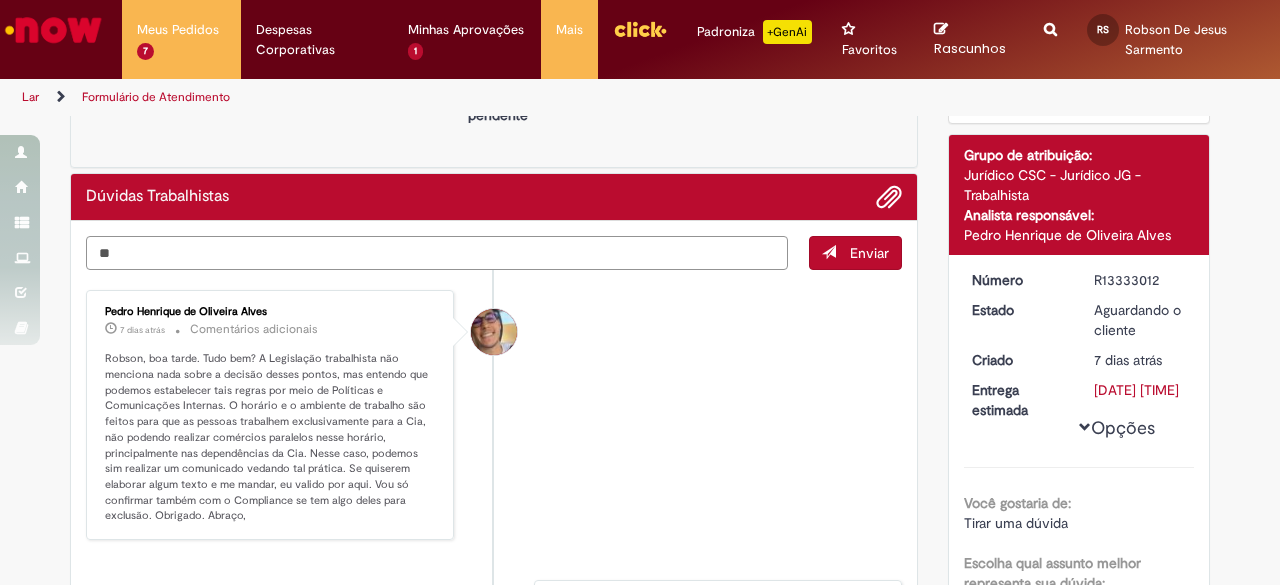 type on "*" 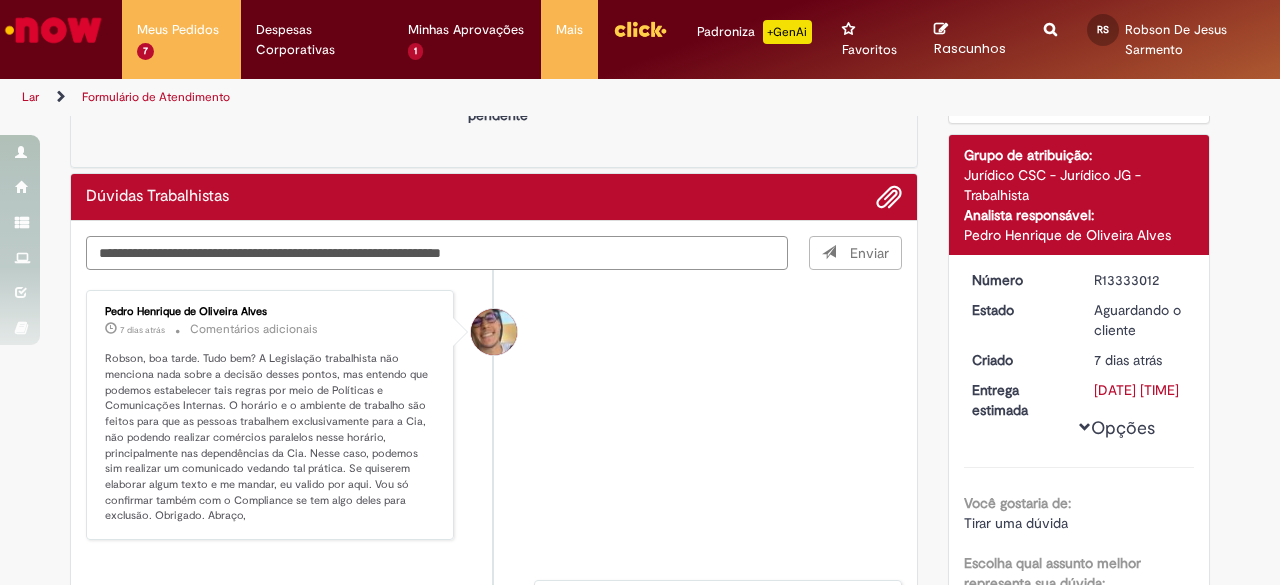 paste on "**********" 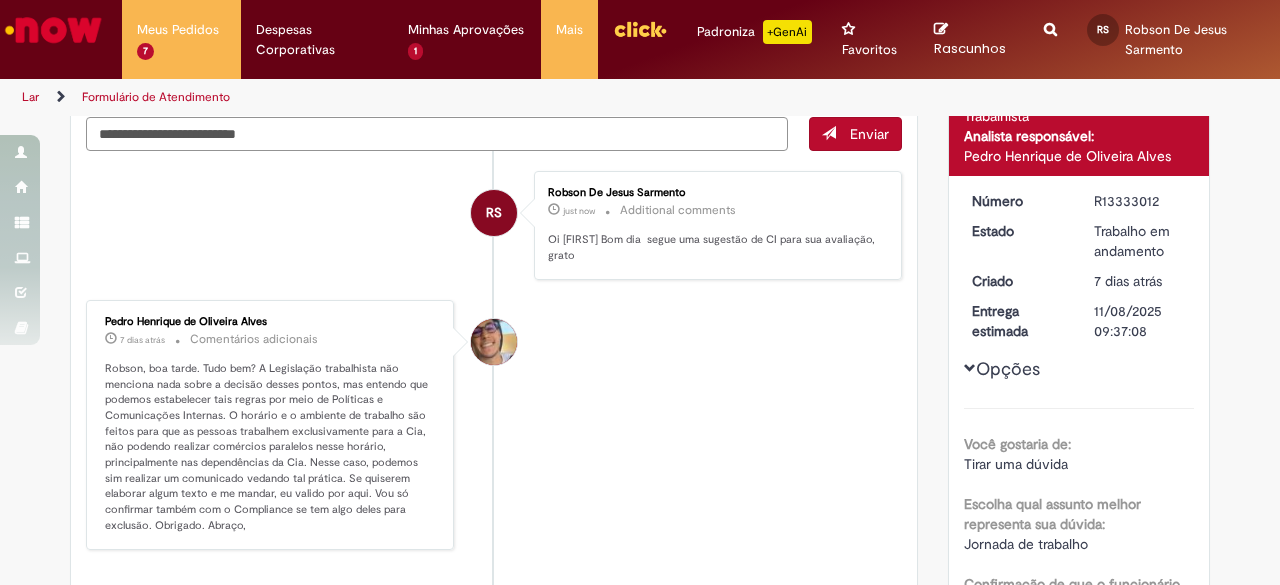 scroll, scrollTop: 220, scrollLeft: 0, axis: vertical 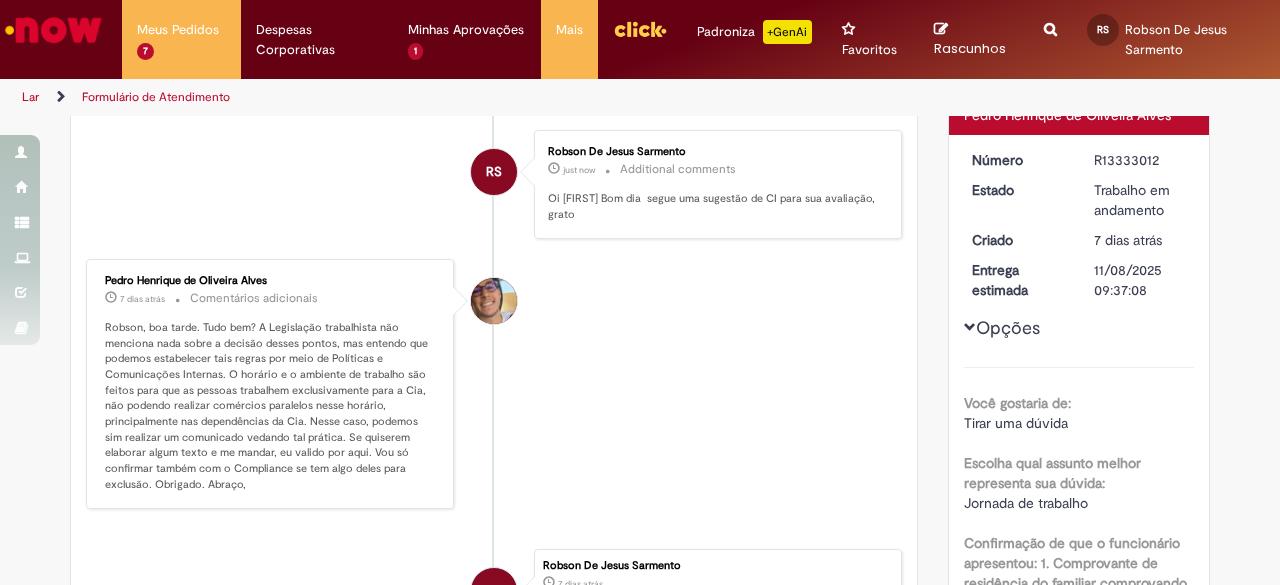 click on "Oi [FIRST] Bom dia  segue uma sugestão de CI para sua avaliação,  grato" at bounding box center [714, 206] 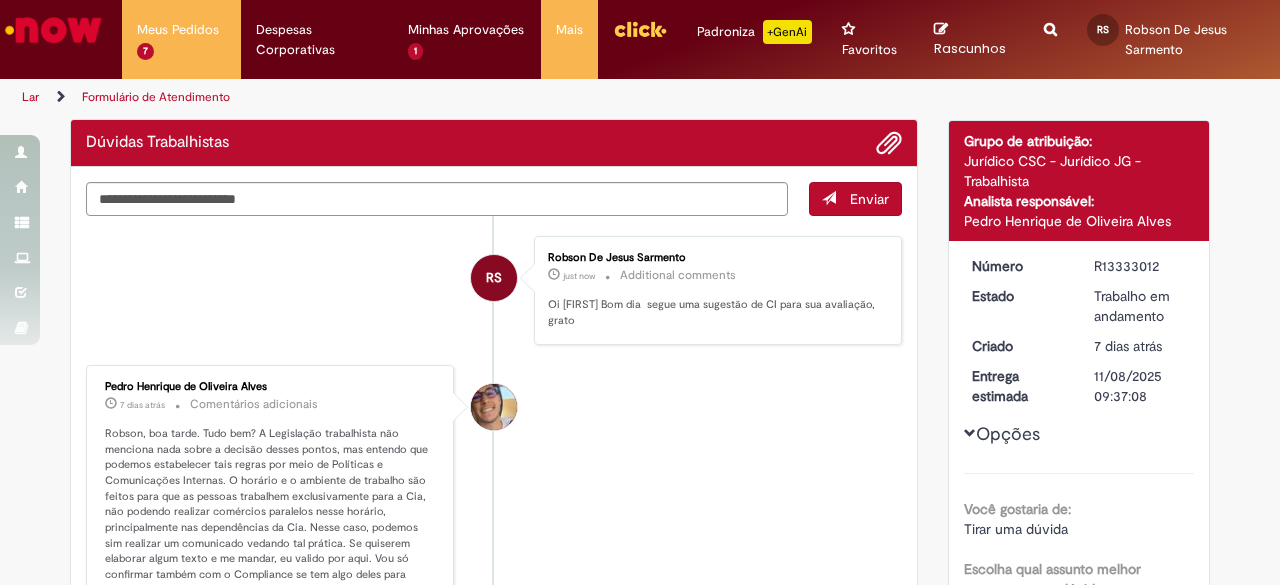 scroll, scrollTop: 20, scrollLeft: 0, axis: vertical 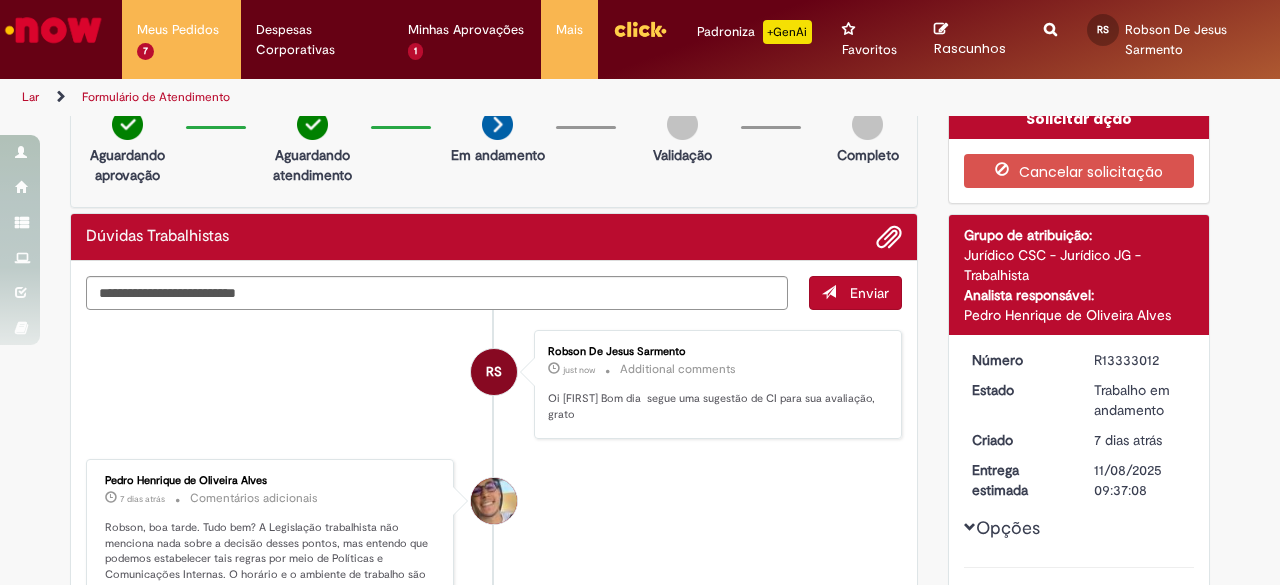 click on "Pedro Henrique de Oliveira Alves
7 dias atrás 7 dias atrás     Comentários adicionais
Robson, boa tarde. Tudo bem? A Legislação trabalhista não menciona nada sobre a decisão desses pontos, mas entendo que podemos estabelecer tais regras por meio de Políticas e Comunicações Internas. O horário e o ambiente de trabalho são feitos para que as pessoas trabalhem exclusivamente para a Cia, não podendo realizar comércios paralelos nesse horário, principalmente nas dependências da Cia. Nesse caso, podemos sim realizar um comunicado vedando tal prática. Se quiserem elaborar algum texto e me mandar, eu valido por aqui. Vou só confirmar também com o Compliance se tem algo deles para exclusão. Obrigado. Abraço," at bounding box center [494, 584] 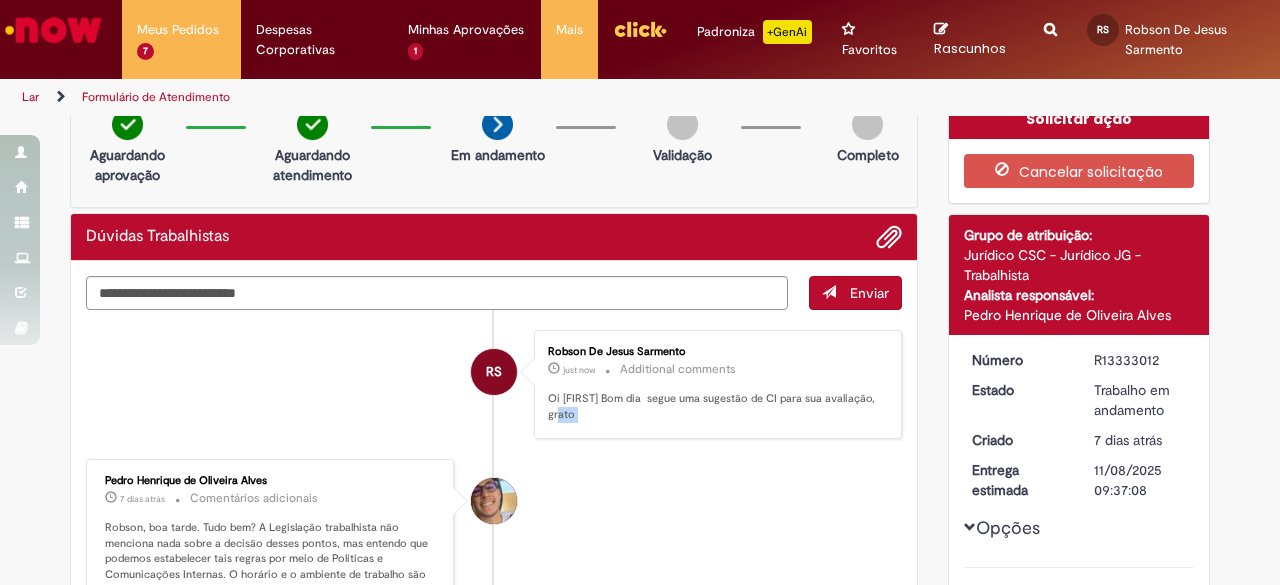 click on "[FIRST] de [FIRST] [LAST]
just now just now     Additional comments
Oi [FIRST] Bom dia  segue uma sugestão de CI para sua avaliação,  grato" at bounding box center [718, 384] 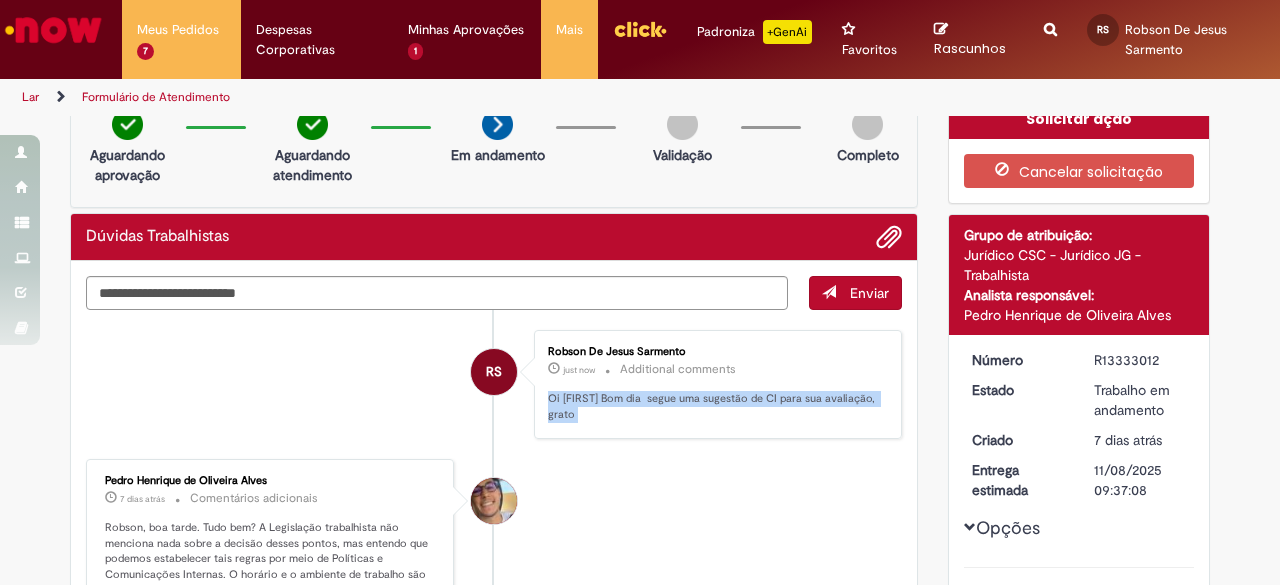 click on "[FIRST] de [FIRST] [LAST]
just now just now     Additional comments
Oi [FIRST] Bom dia  segue uma sugestão de CI para sua avaliação,  grato" at bounding box center (718, 384) 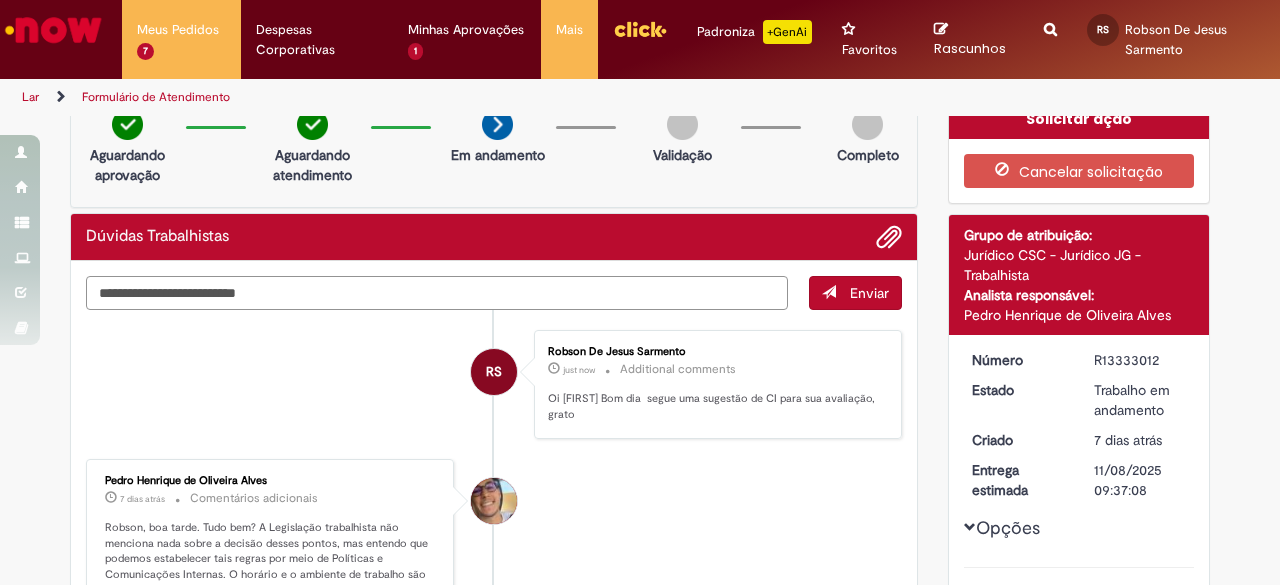 click at bounding box center [437, 292] 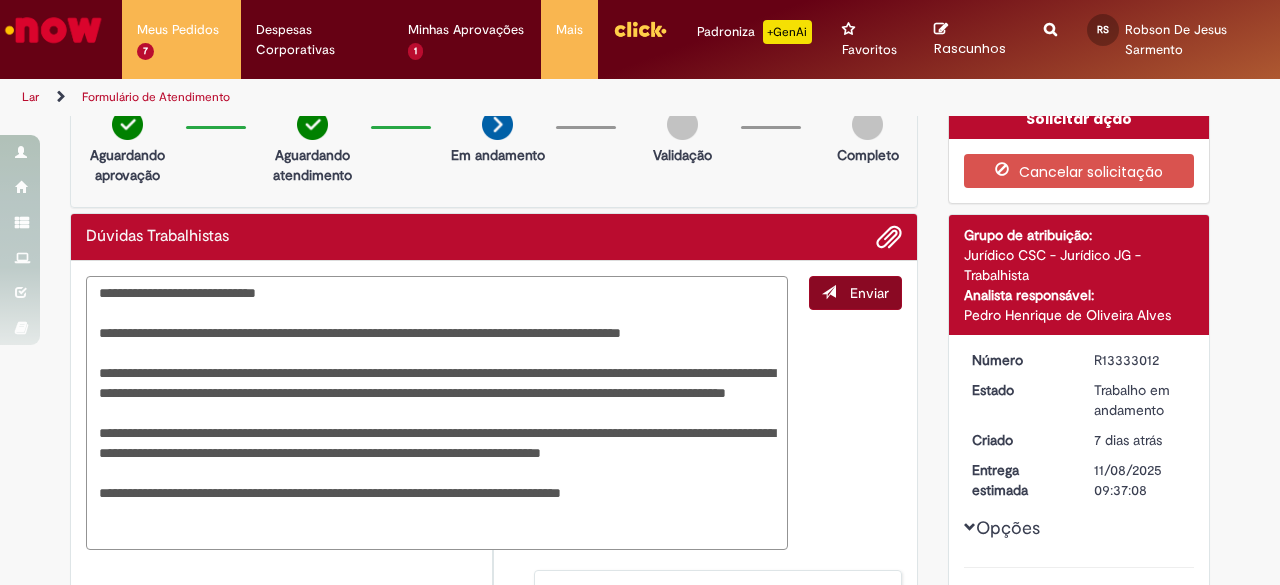 type on "**********" 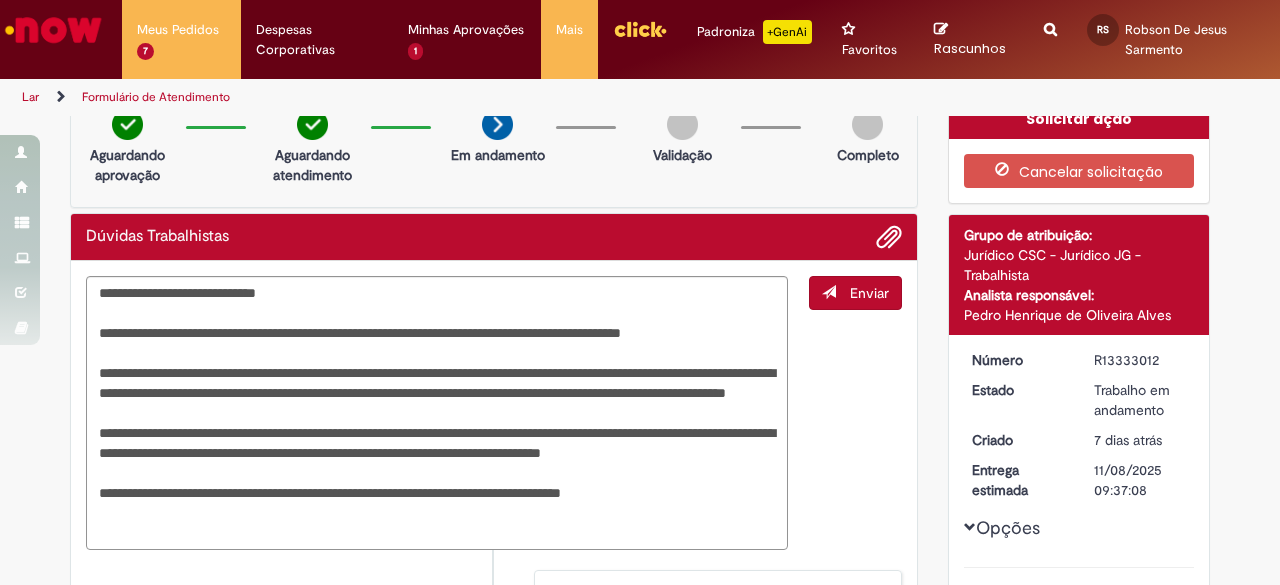 click on "Enviar" at bounding box center (855, 293) 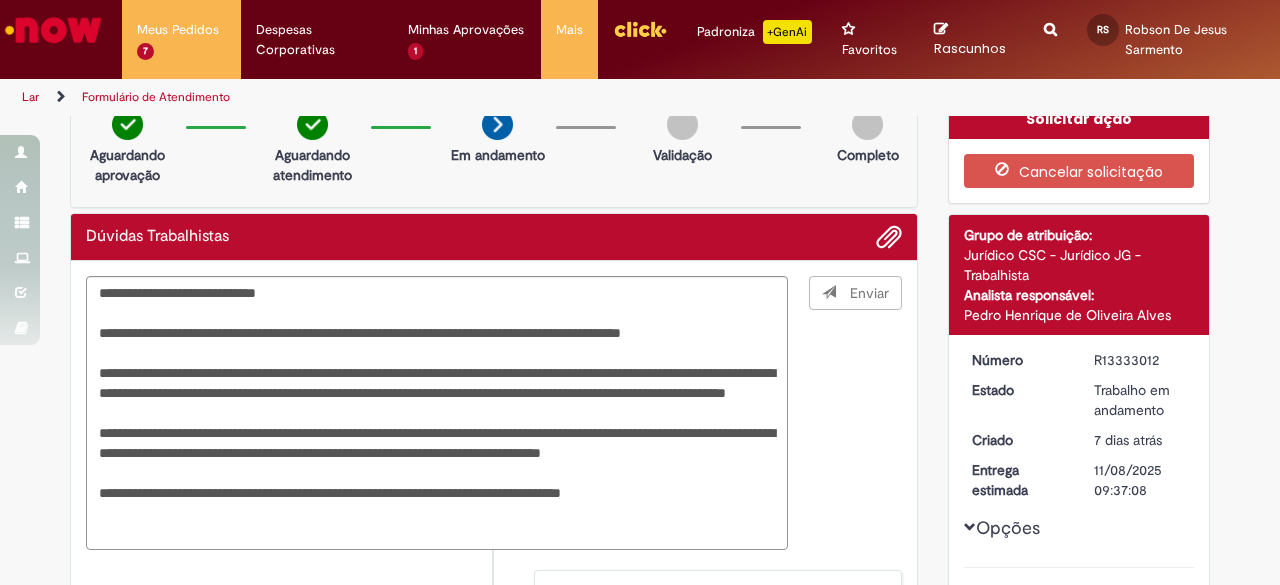type 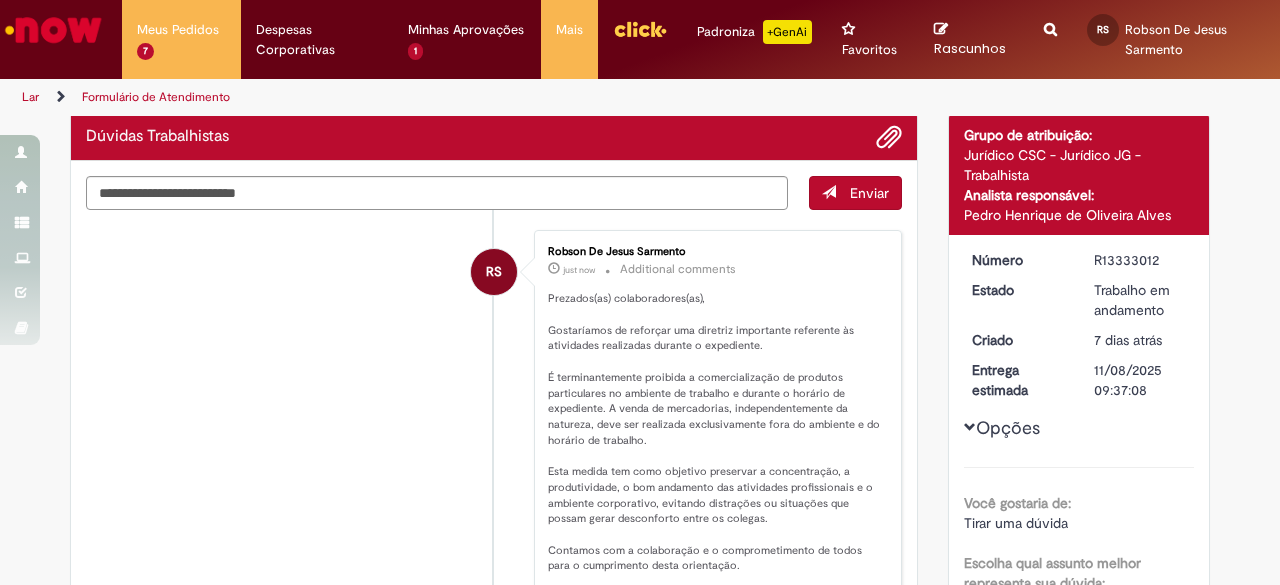 scroll, scrollTop: 0, scrollLeft: 0, axis: both 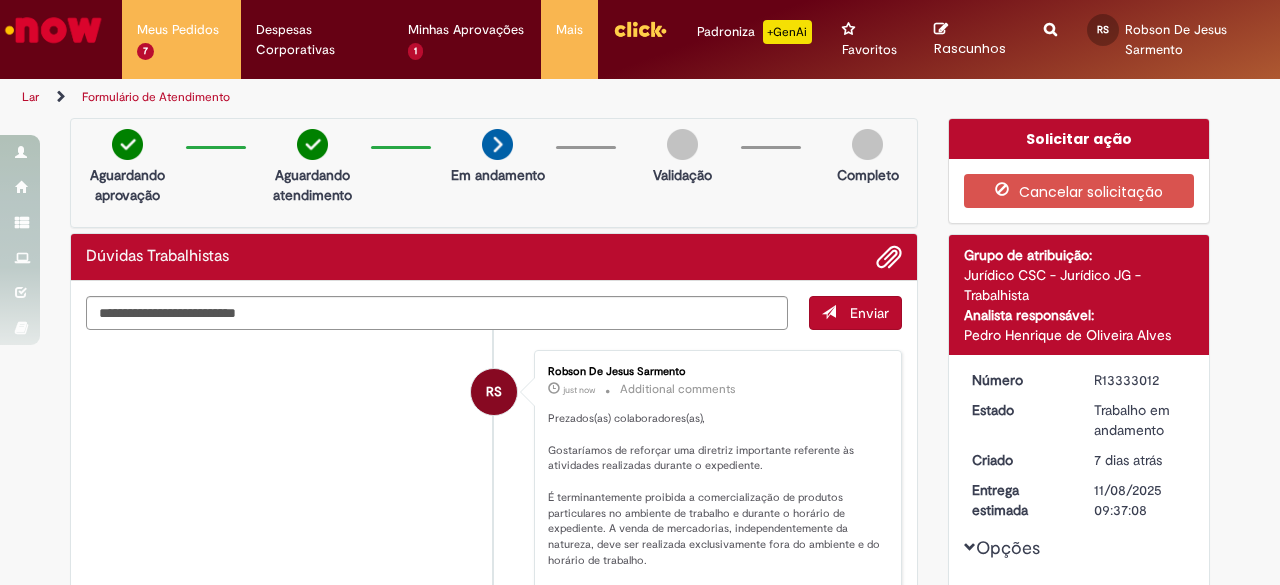 click on "Lar" at bounding box center (30, 97) 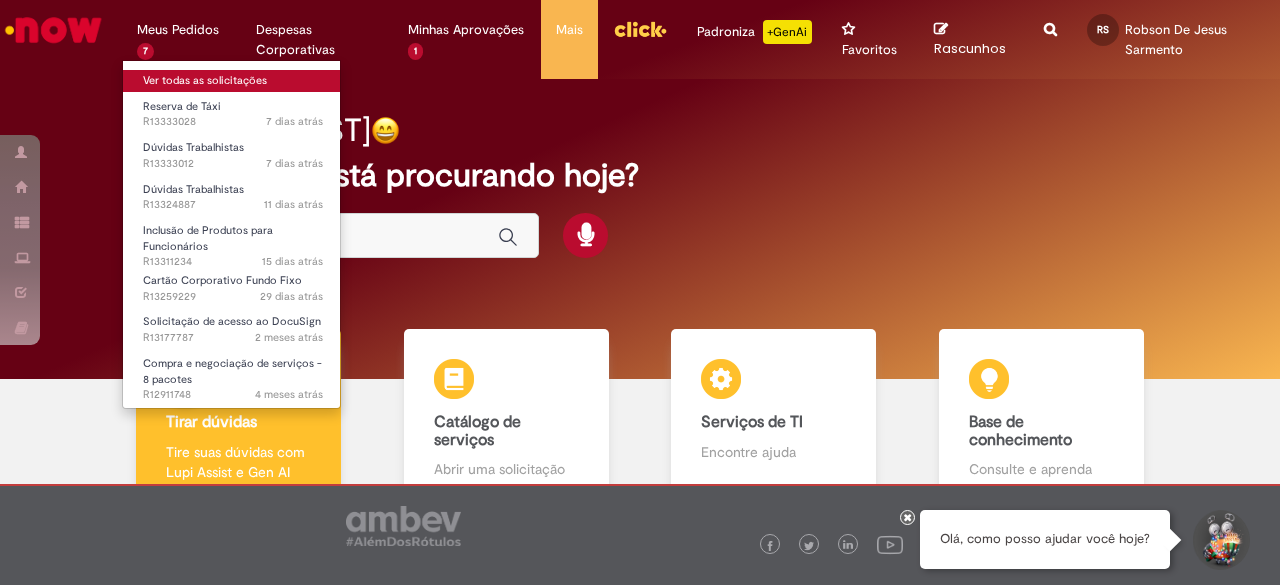 click on "Ver todas as solicitações" at bounding box center (205, 80) 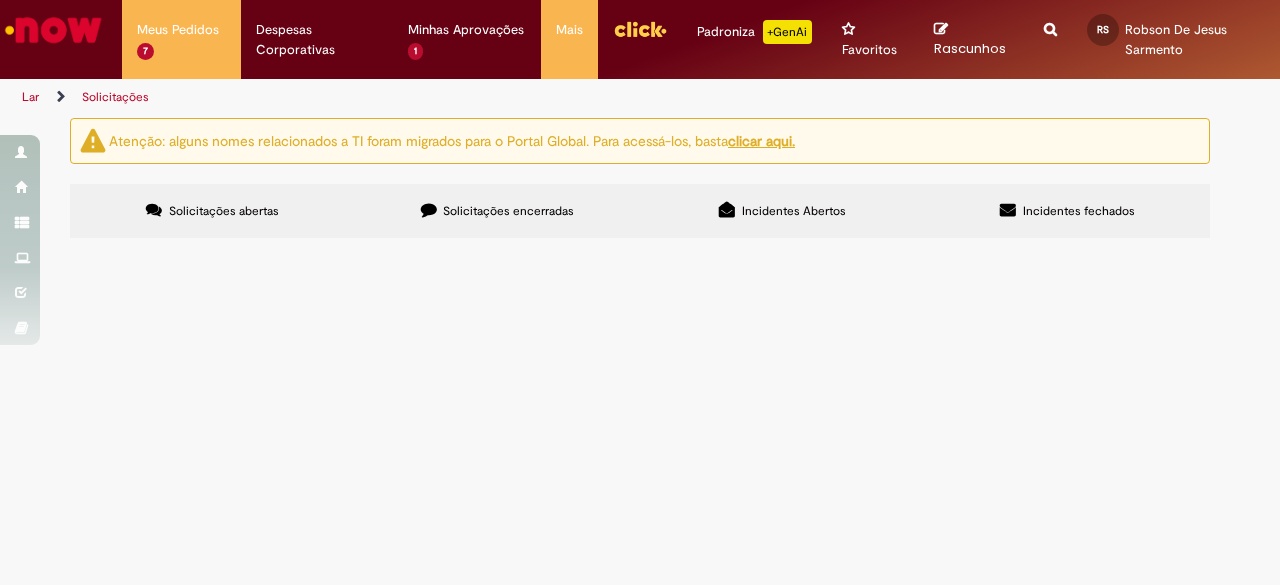 scroll, scrollTop: 100, scrollLeft: 0, axis: vertical 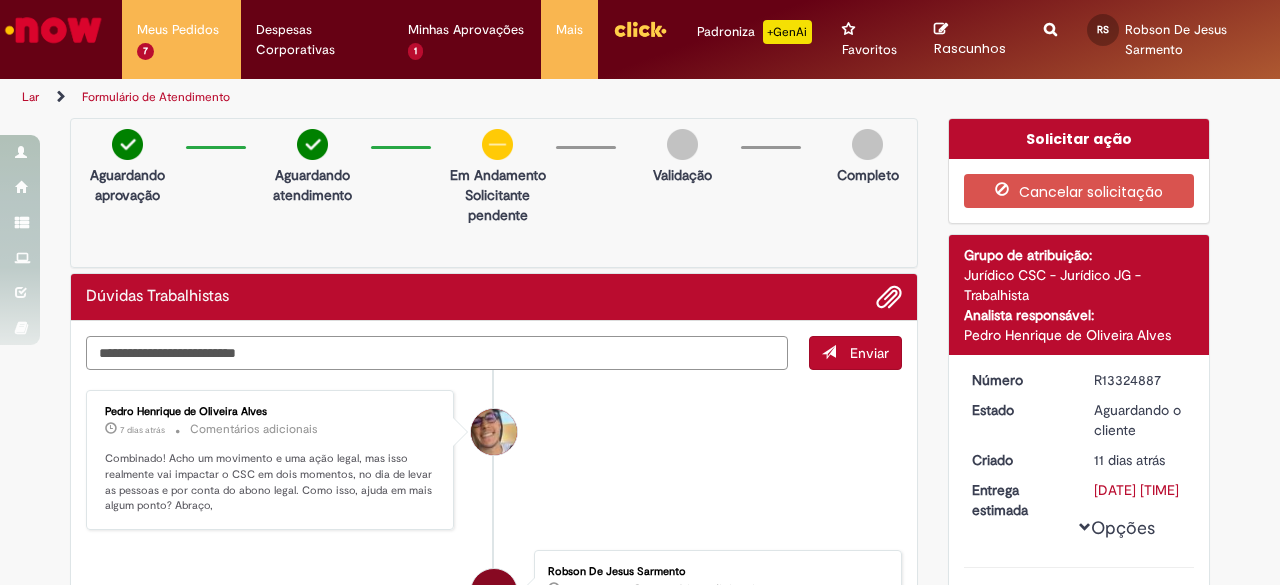click at bounding box center (437, 352) 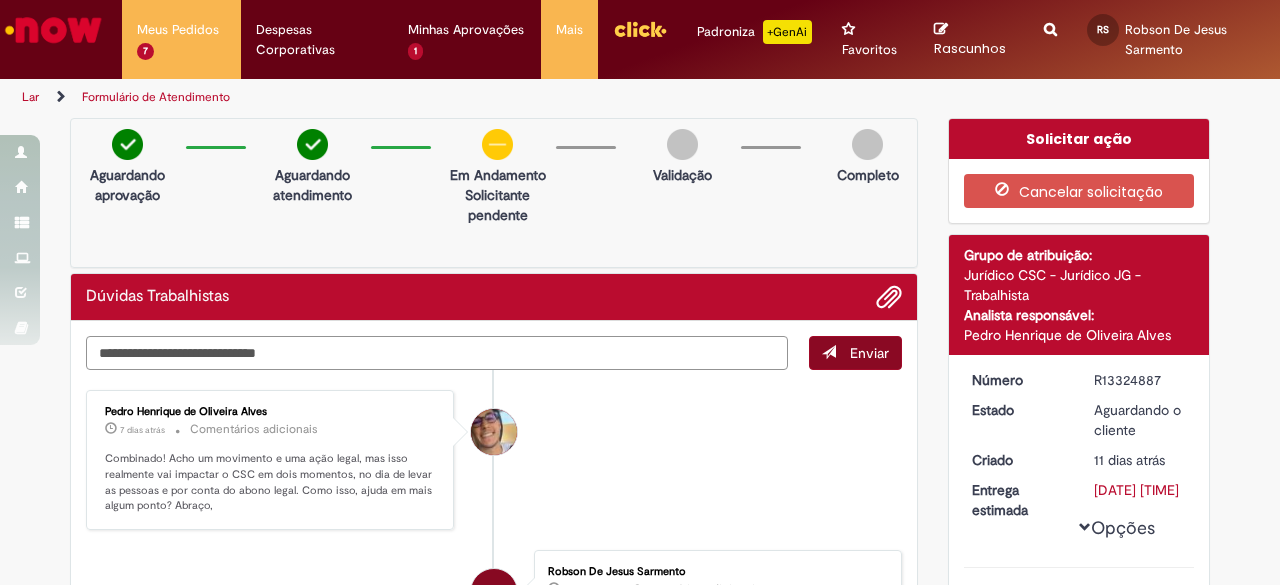 type on "**********" 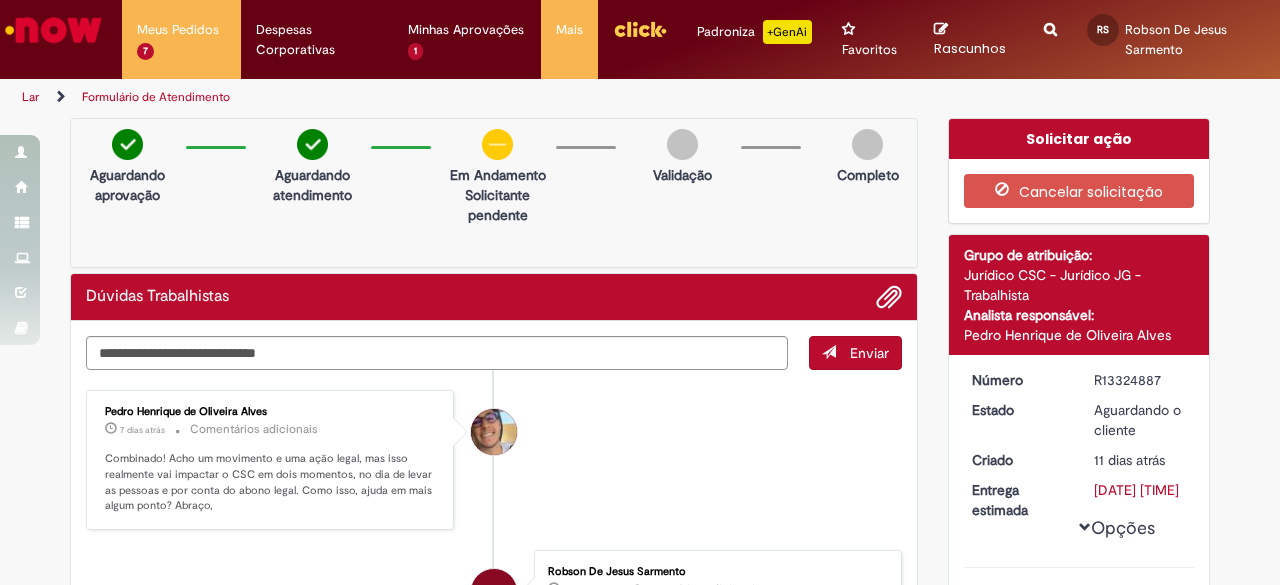 click on "Enviar" at bounding box center (869, 353) 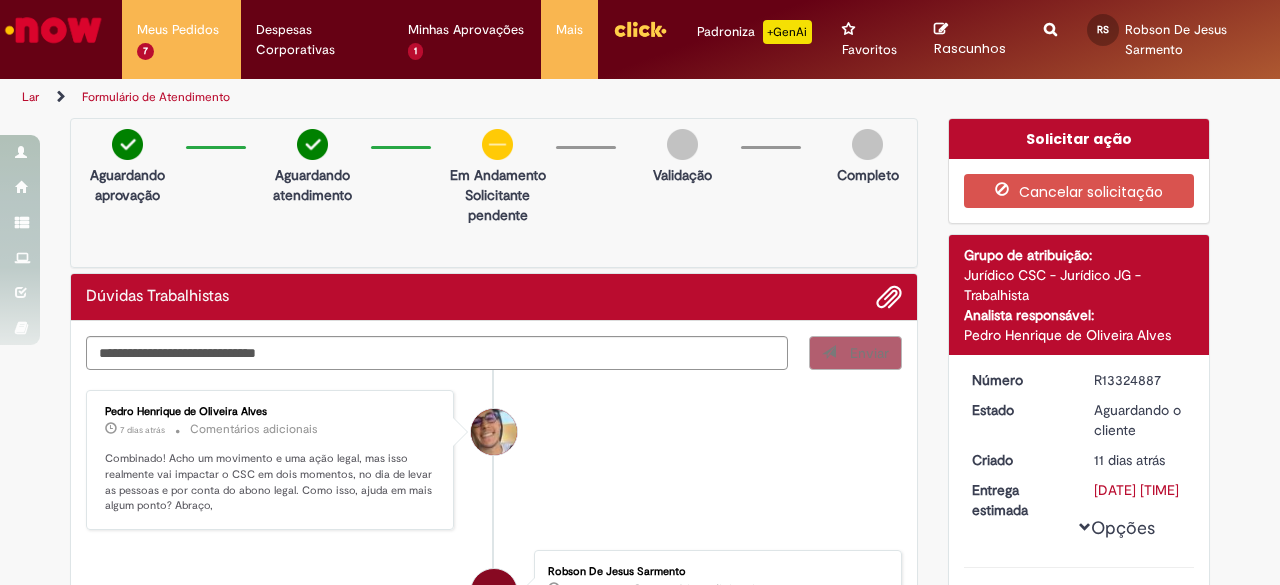 type 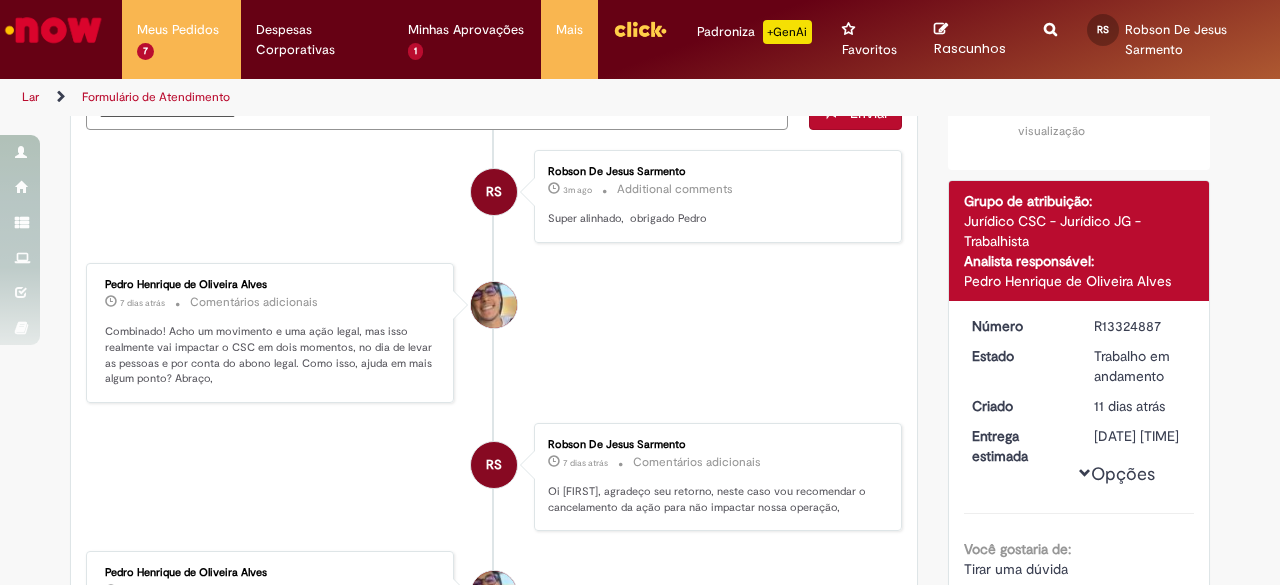scroll, scrollTop: 0, scrollLeft: 0, axis: both 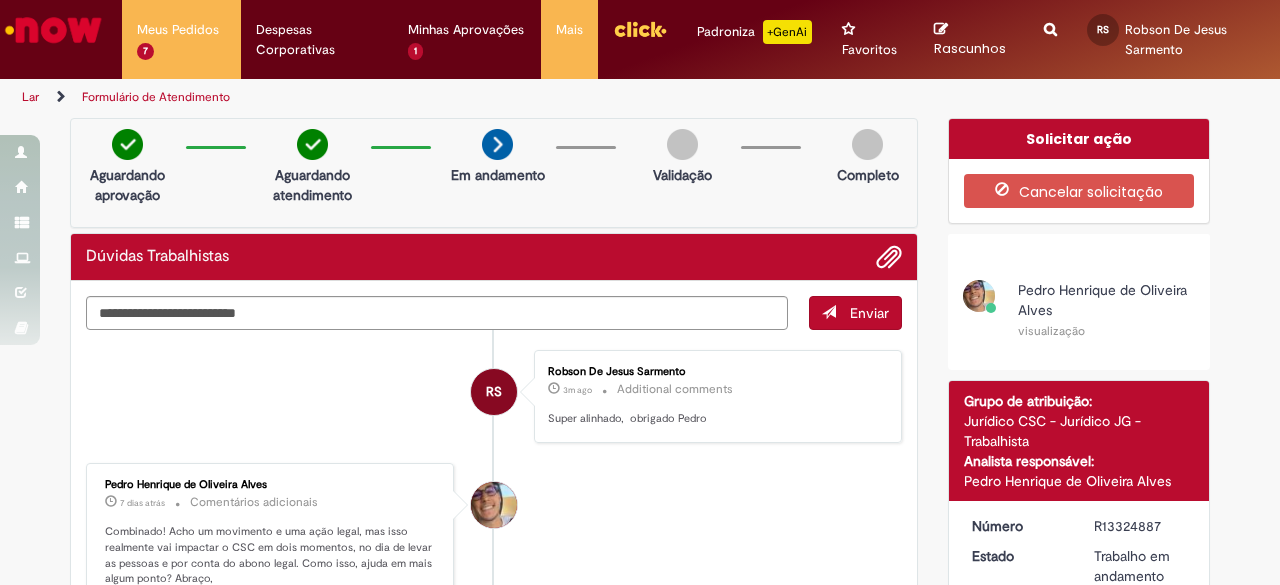 click on "Lar" at bounding box center [44, 97] 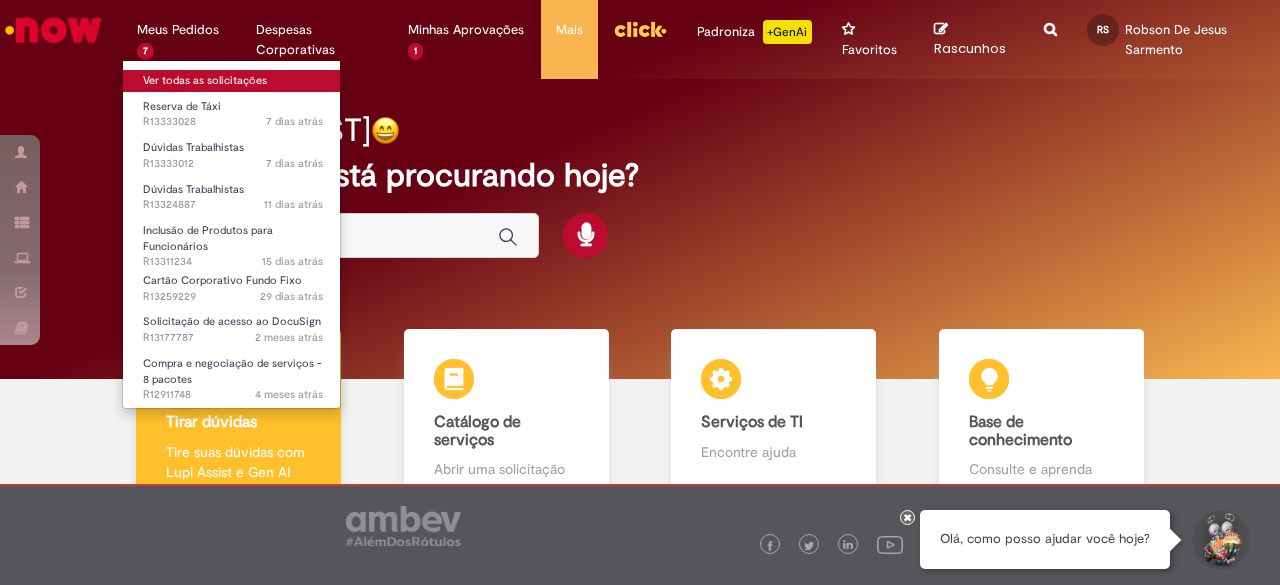 click on "Ver todas as solicitações" at bounding box center (205, 80) 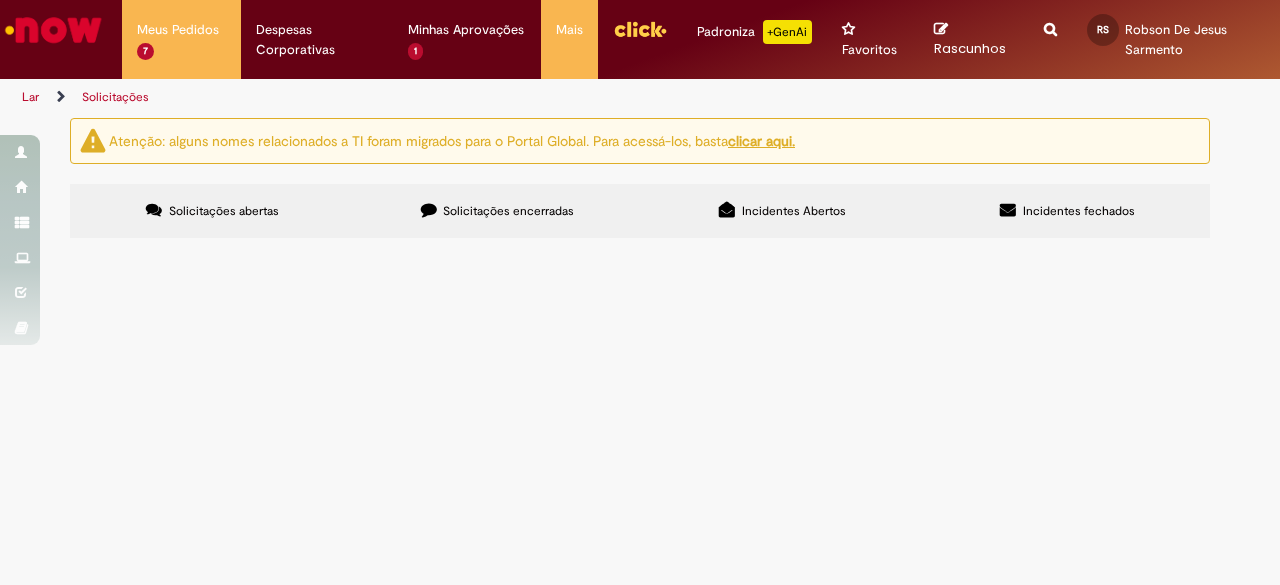 scroll, scrollTop: 200, scrollLeft: 0, axis: vertical 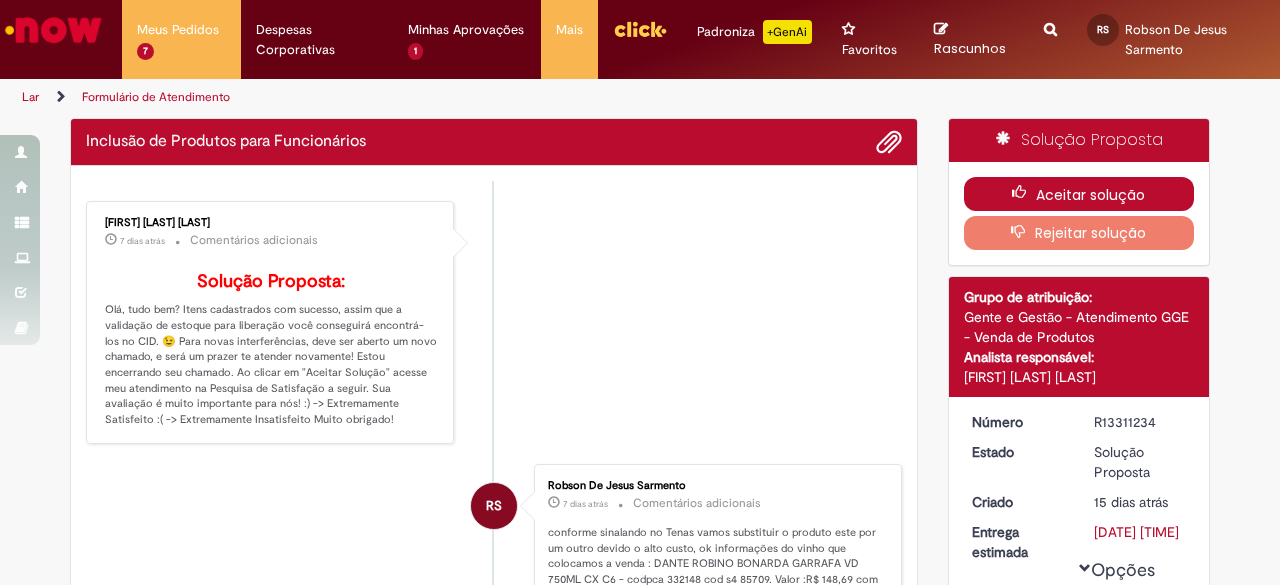 click on "Aceitar solução" at bounding box center [1090, 195] 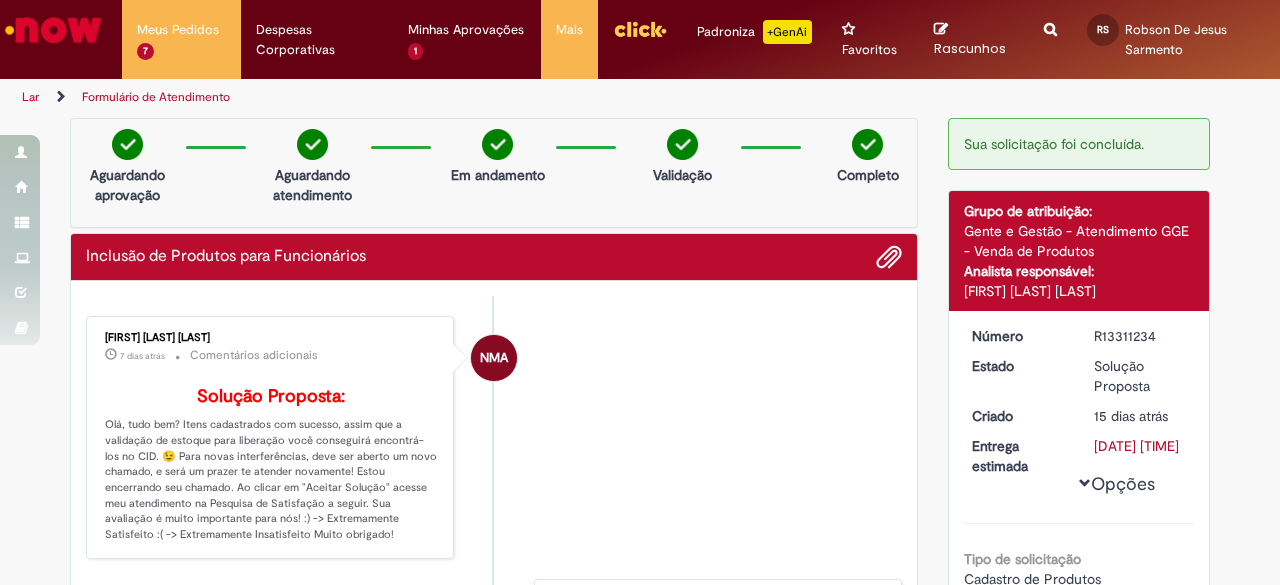 click on "Lar" at bounding box center (30, 97) 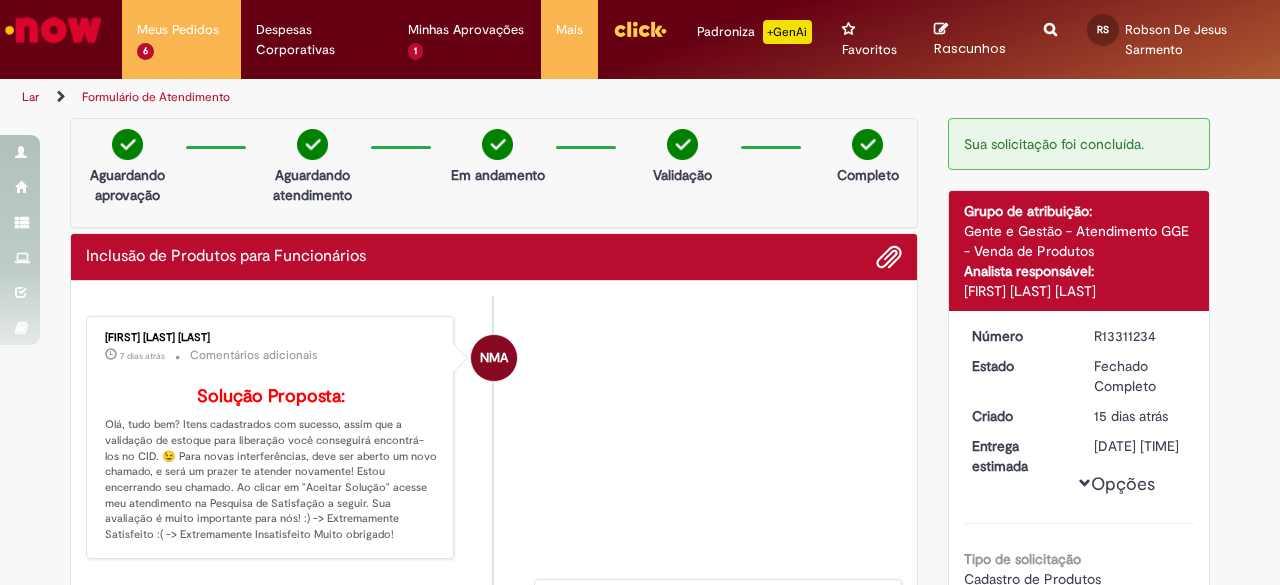 click on "Lar" at bounding box center [30, 97] 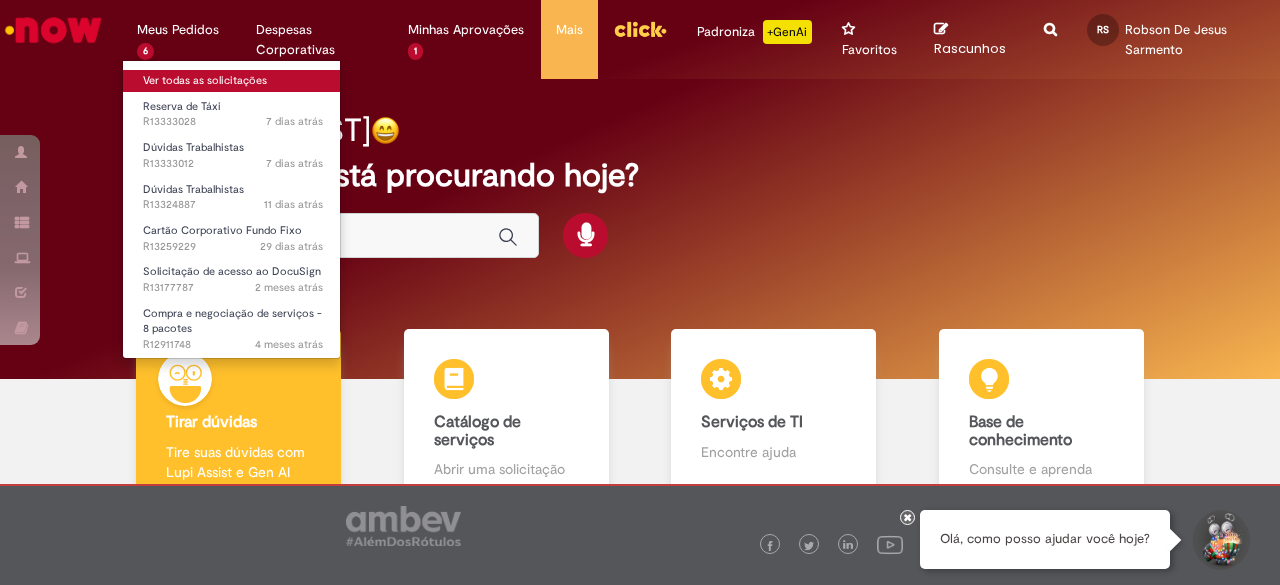 click on "Ver todas as solicitações" at bounding box center [205, 80] 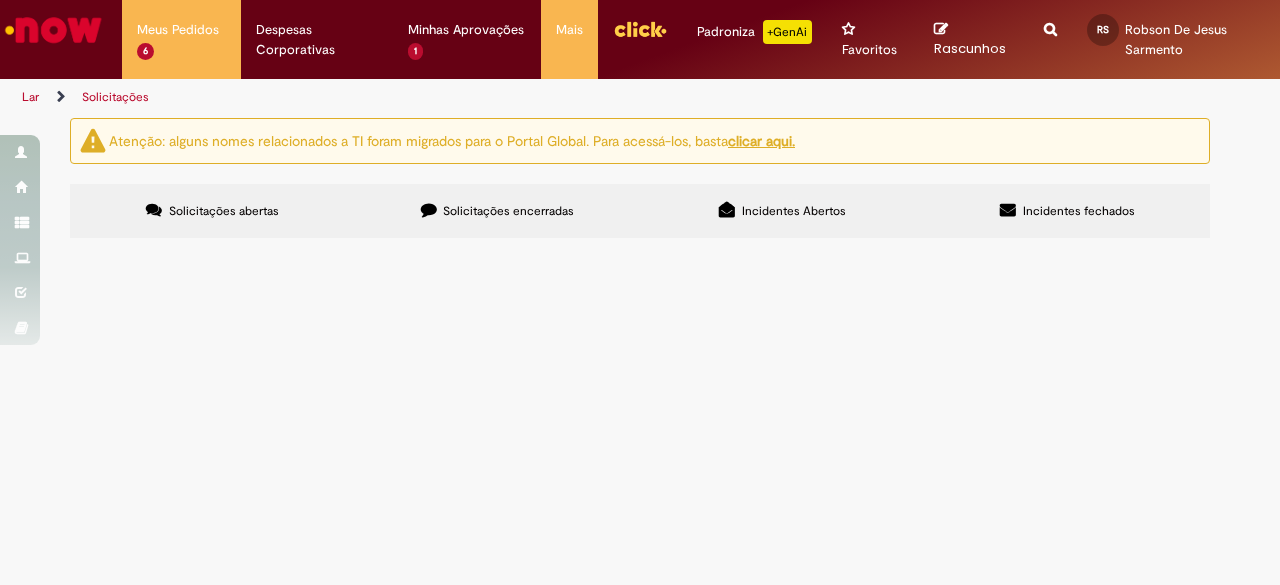scroll, scrollTop: 200, scrollLeft: 0, axis: vertical 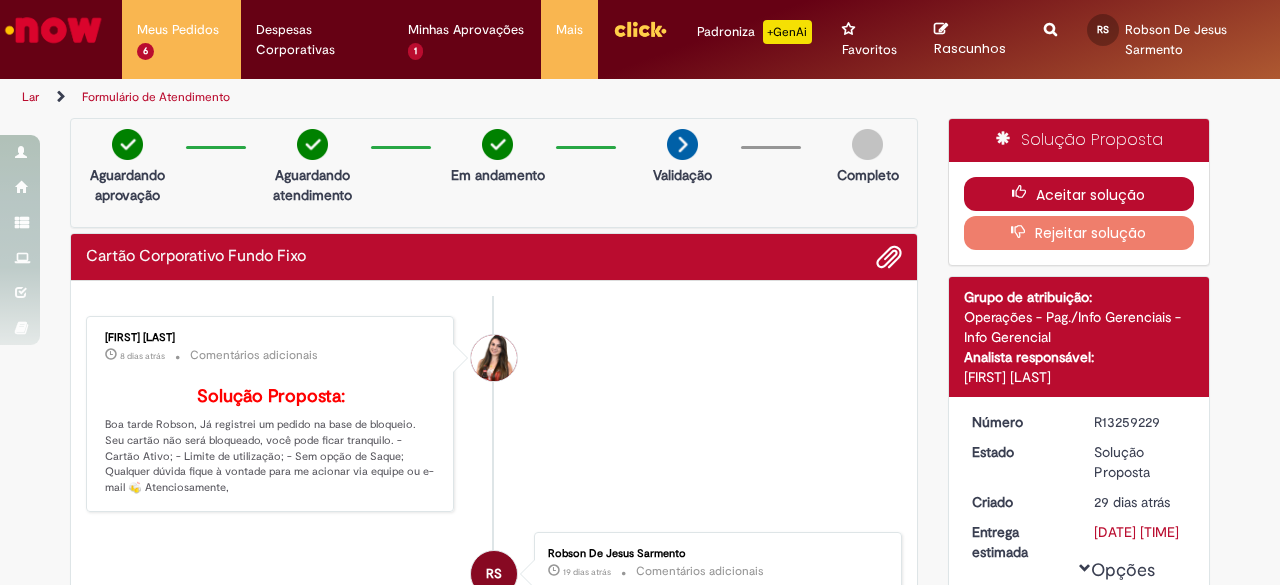click on "Aceitar solução" at bounding box center (1090, 195) 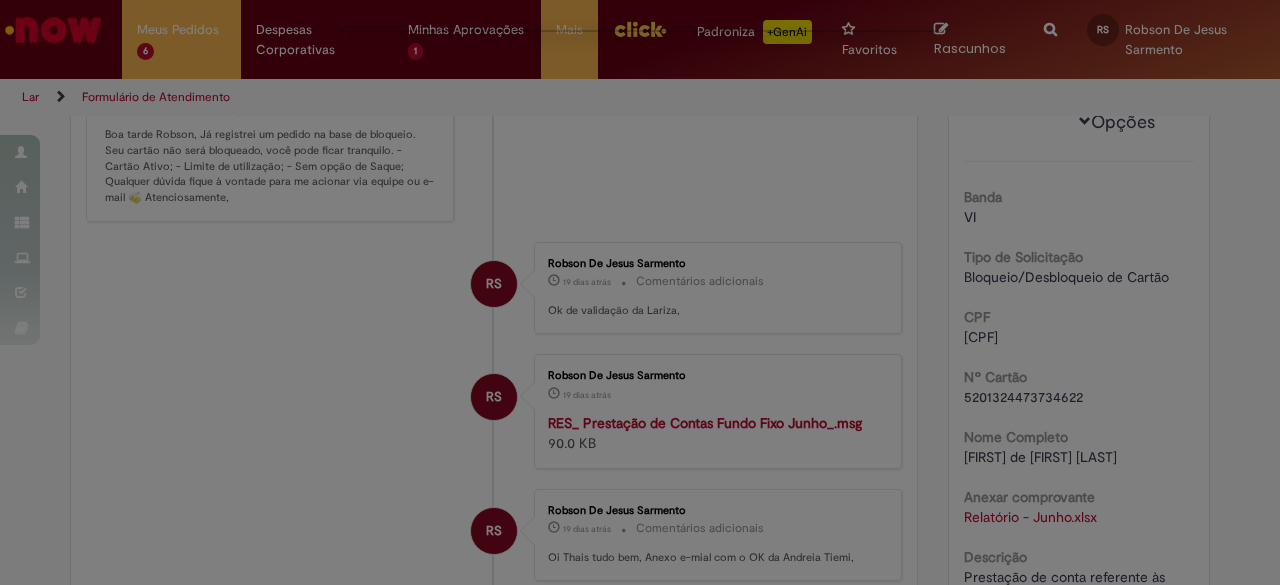 scroll, scrollTop: 300, scrollLeft: 0, axis: vertical 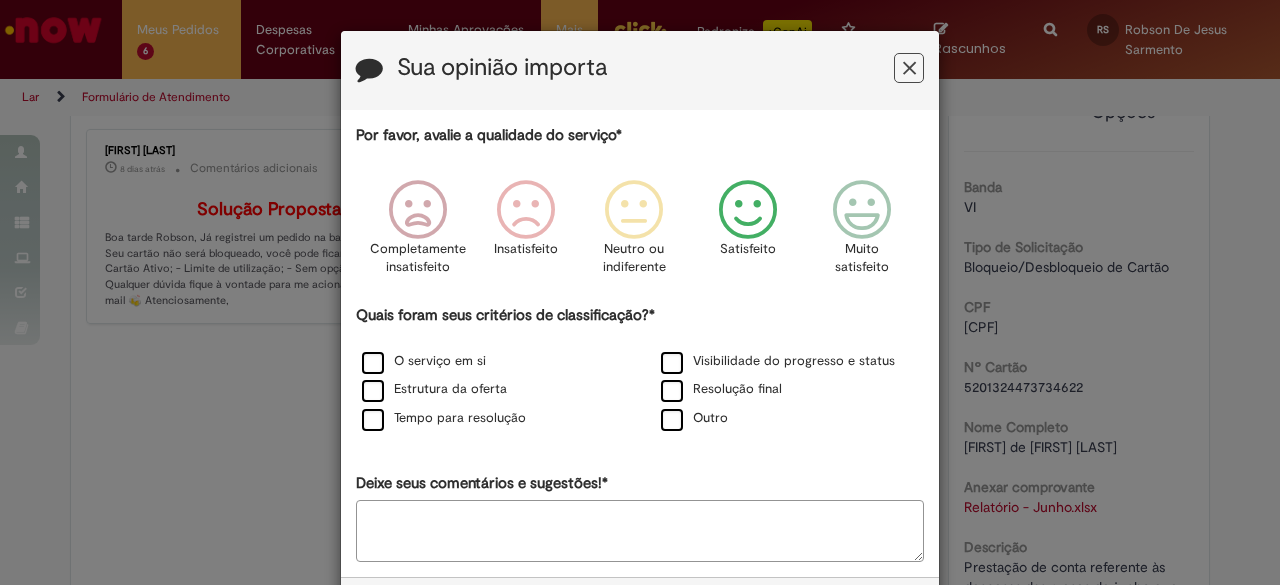 drag, startPoint x: 754, startPoint y: 214, endPoint x: 732, endPoint y: 229, distance: 26.627054 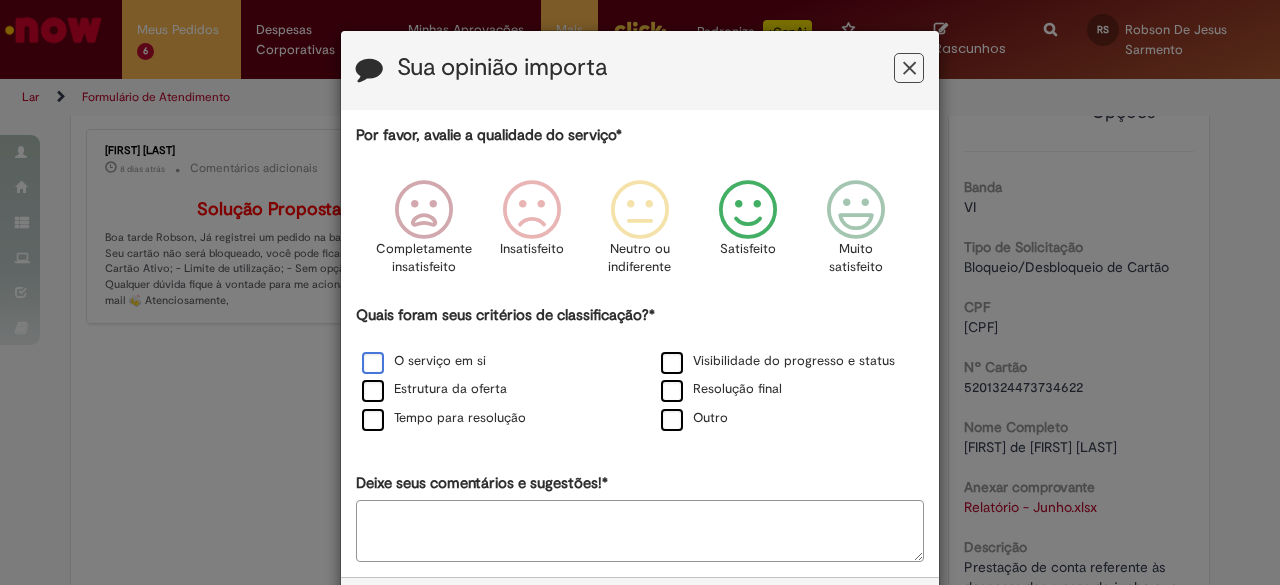 click on "O serviço em si" at bounding box center (424, 361) 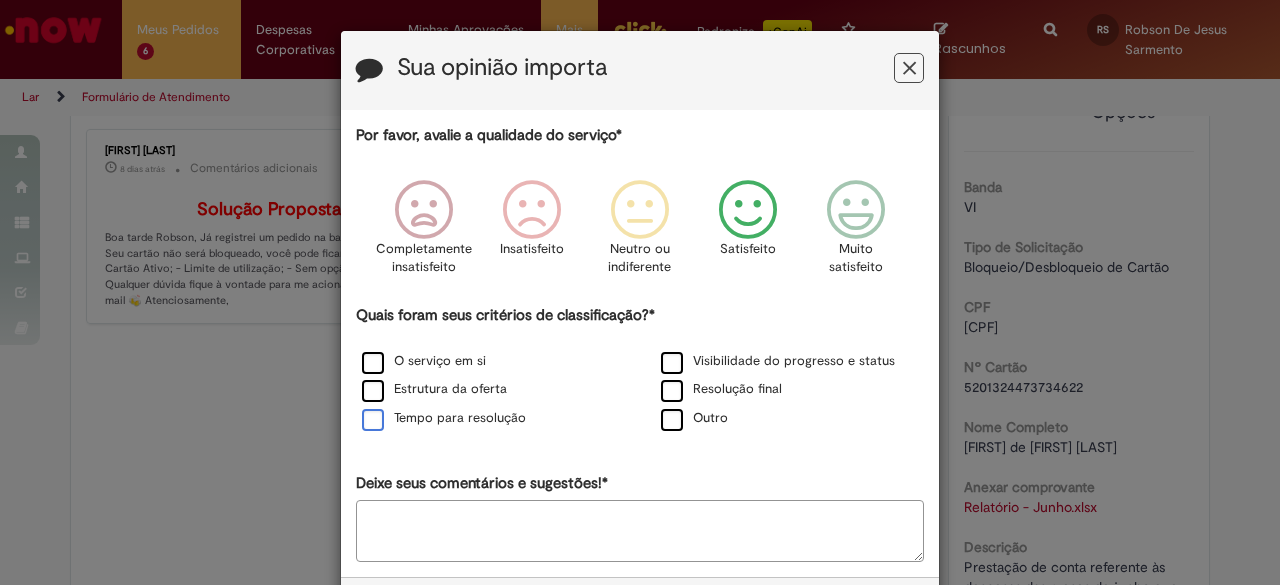click on "Tempo para resolução" at bounding box center (444, 418) 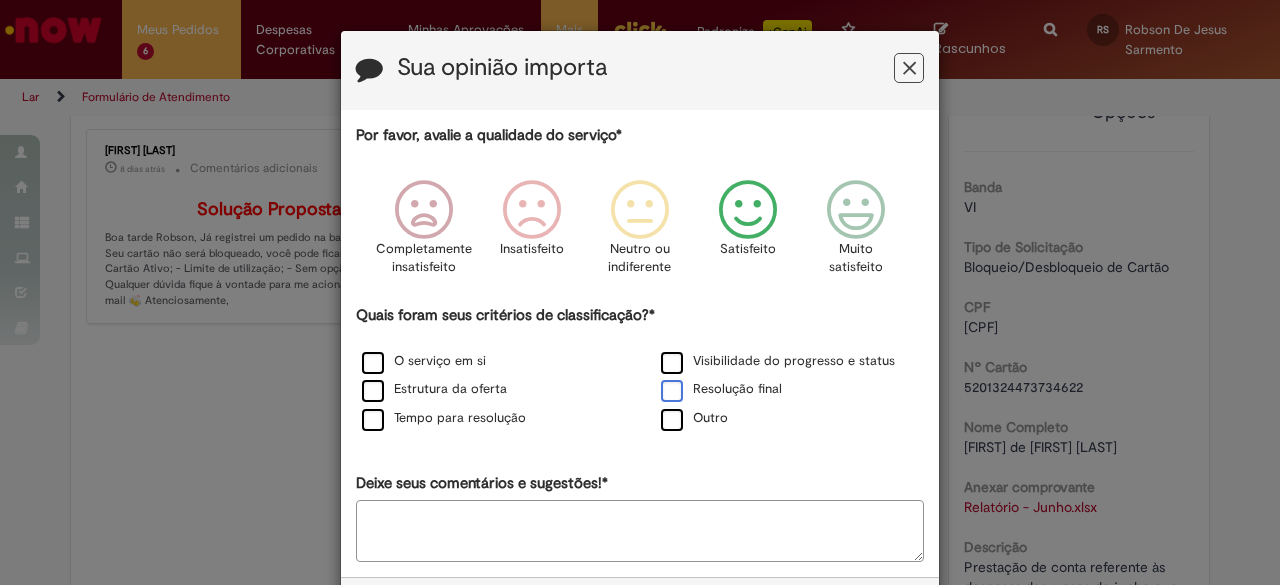 click on "Resolução final" at bounding box center (721, 389) 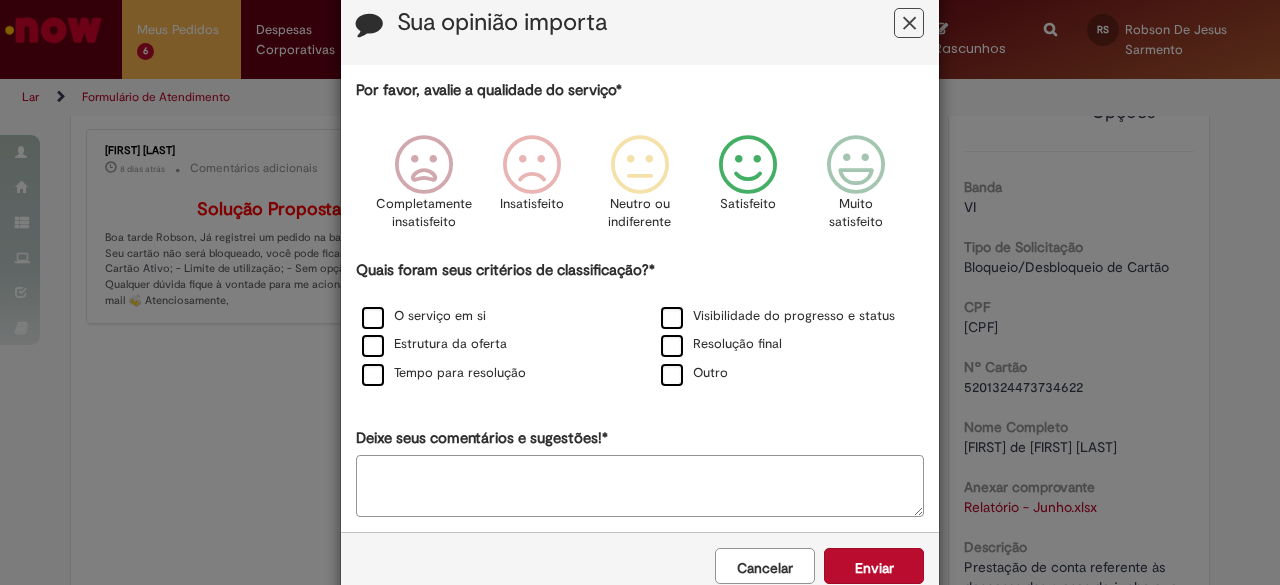 scroll, scrollTop: 86, scrollLeft: 0, axis: vertical 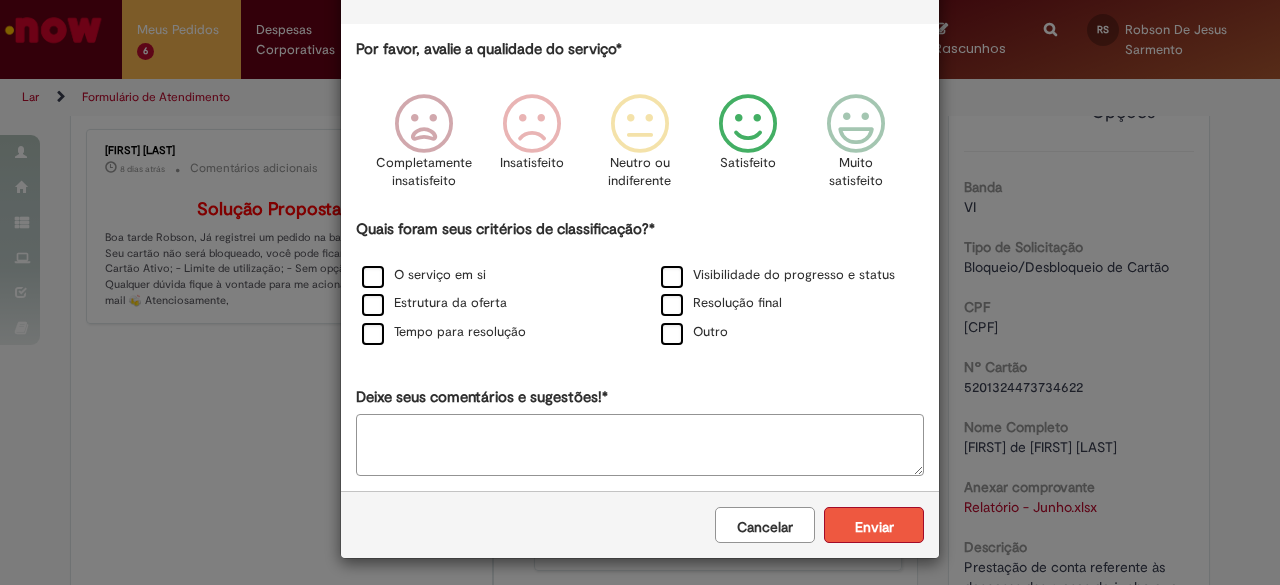 click on "Enviar" at bounding box center [874, 526] 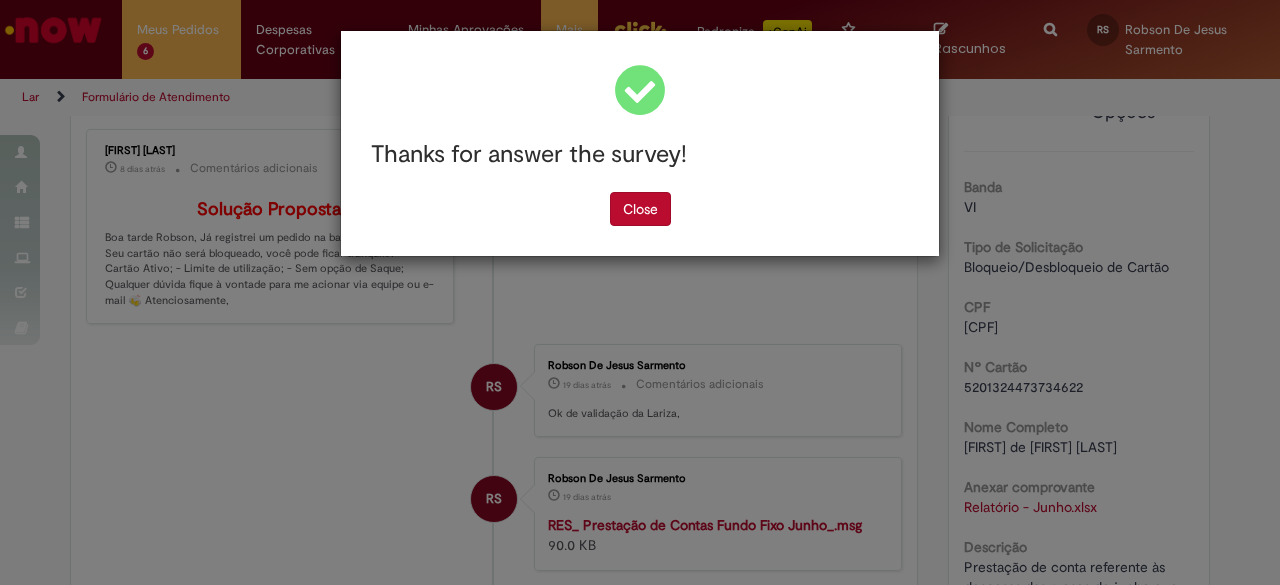 scroll, scrollTop: 0, scrollLeft: 0, axis: both 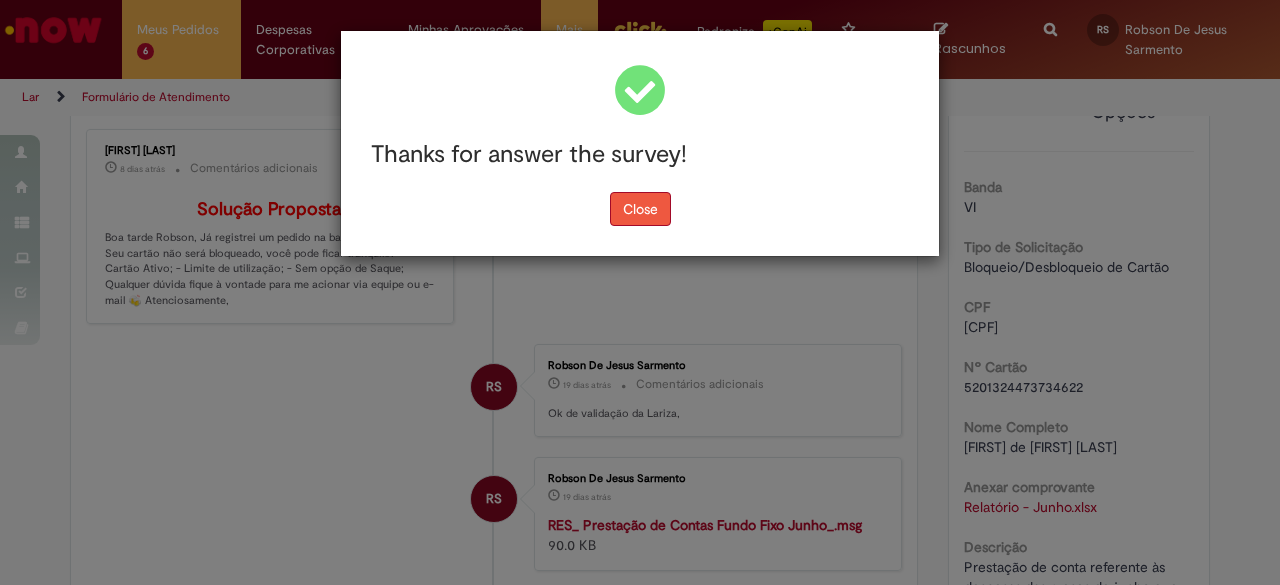 click on "Close" at bounding box center (640, 209) 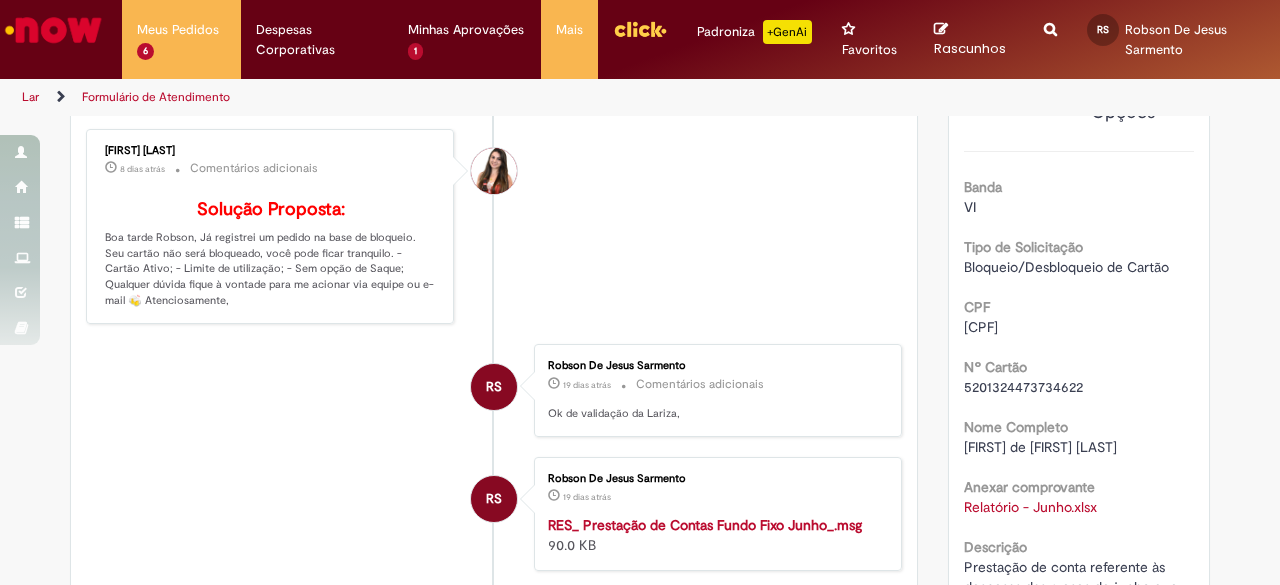 click on "Lar" at bounding box center (30, 97) 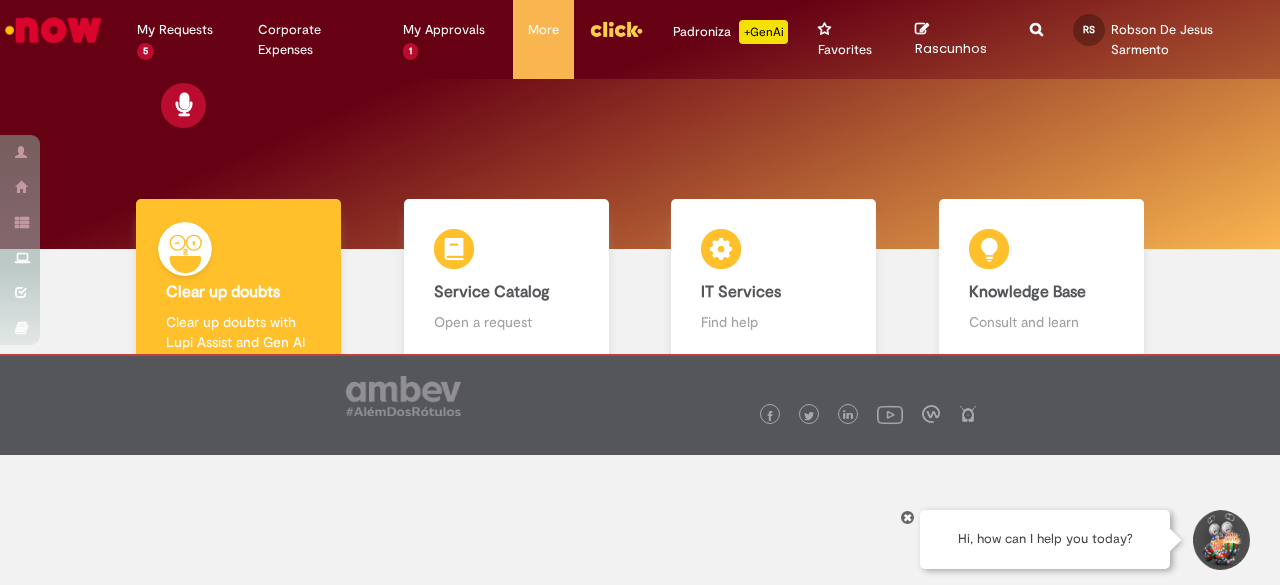 scroll, scrollTop: 0, scrollLeft: 0, axis: both 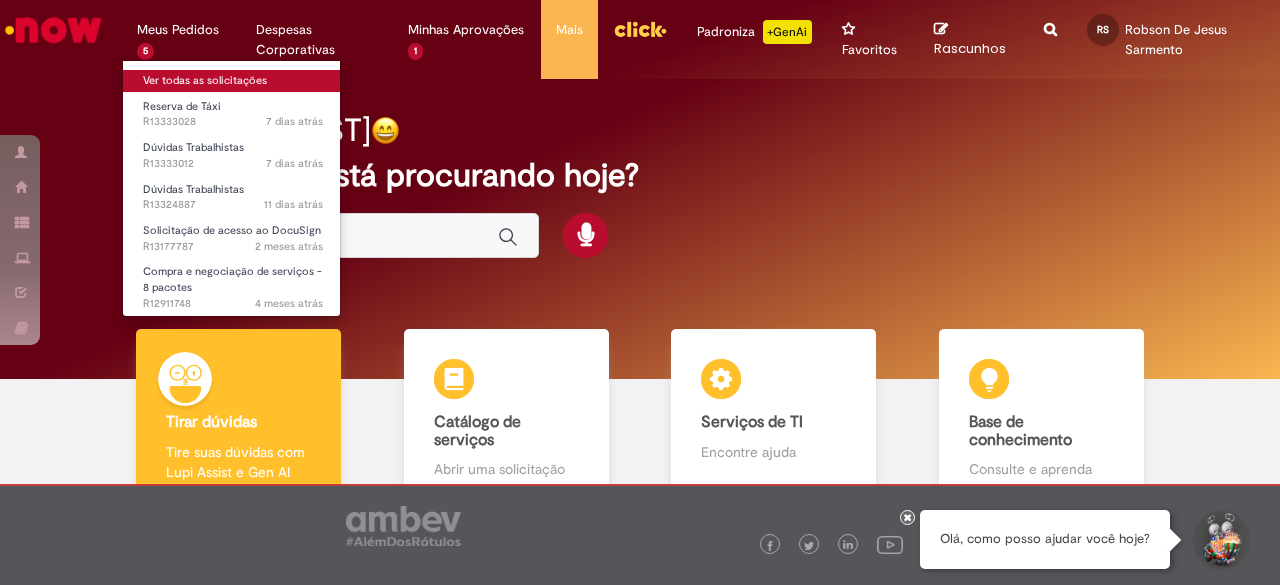 click on "Ver todas as solicitações" at bounding box center [205, 80] 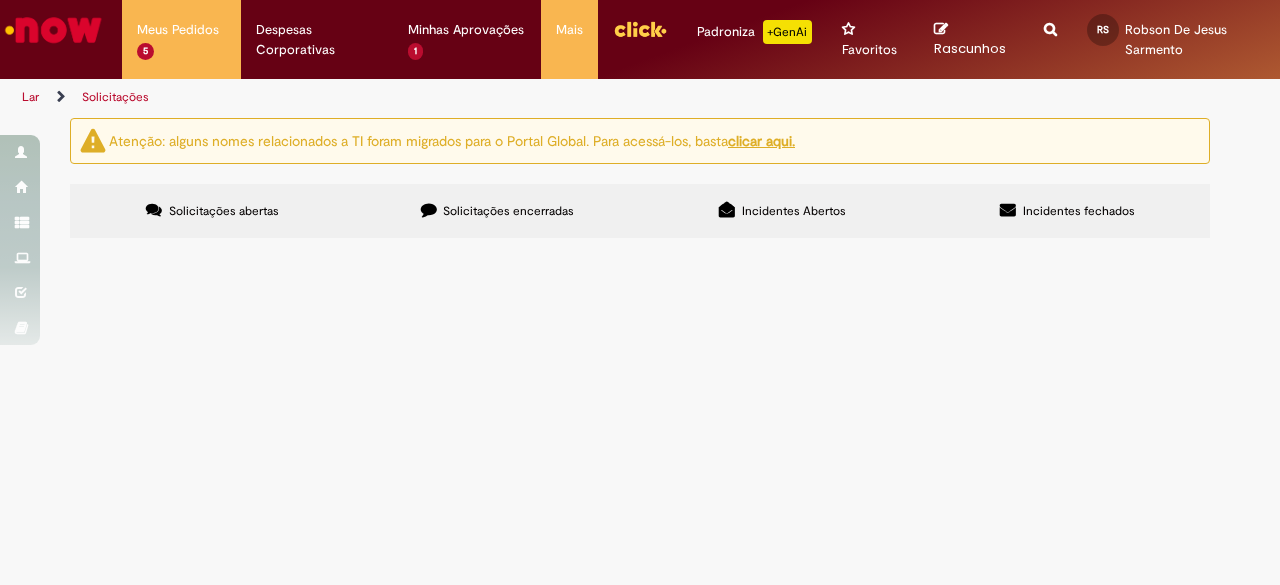 scroll, scrollTop: 0, scrollLeft: 0, axis: both 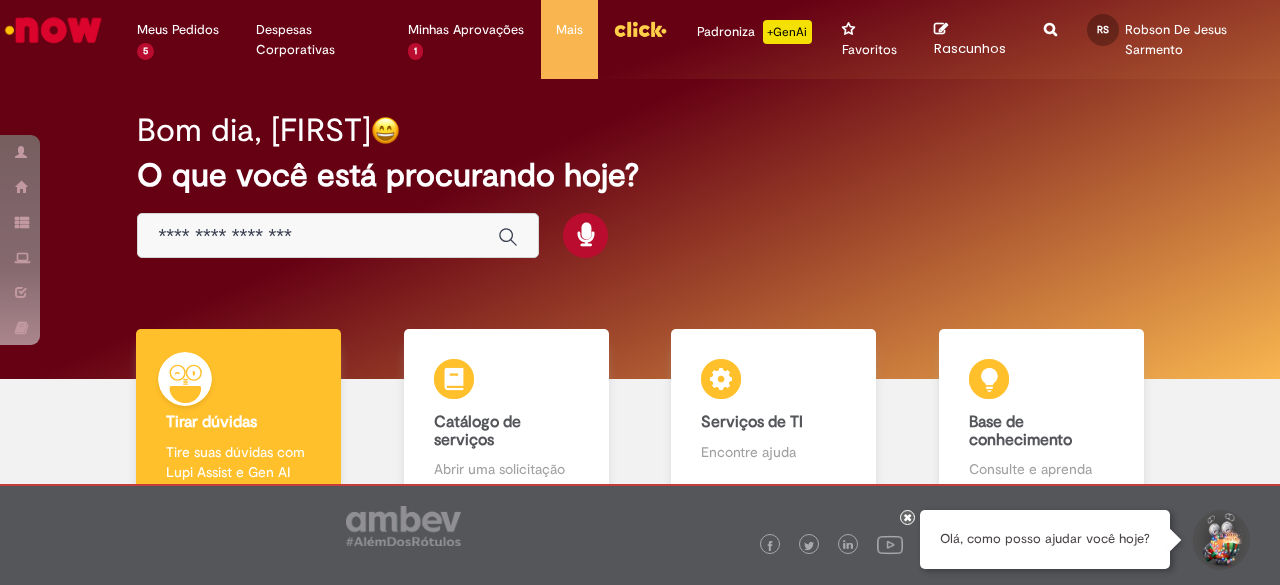 click at bounding box center [318, 236] 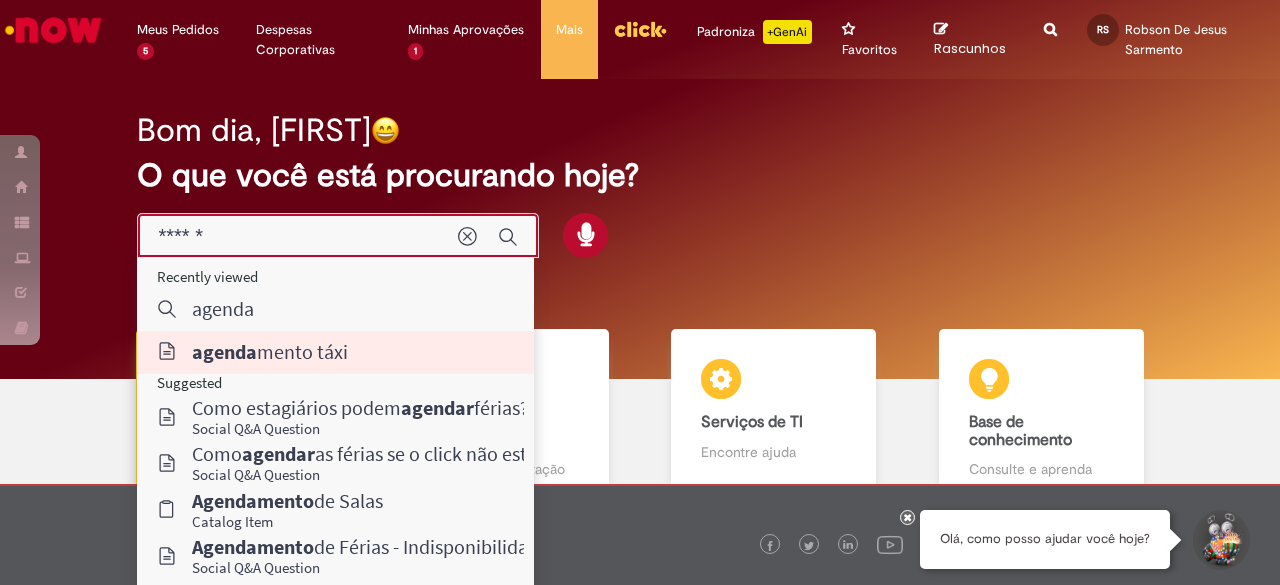 type on "**********" 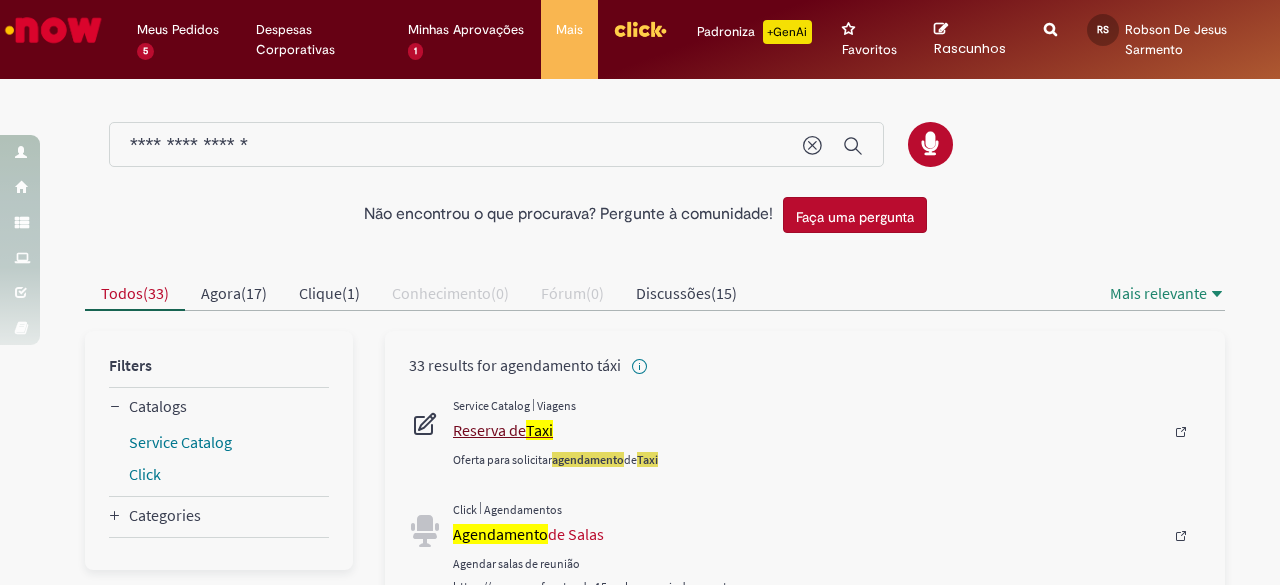 click on "Reserva de  Taxi" at bounding box center [808, 430] 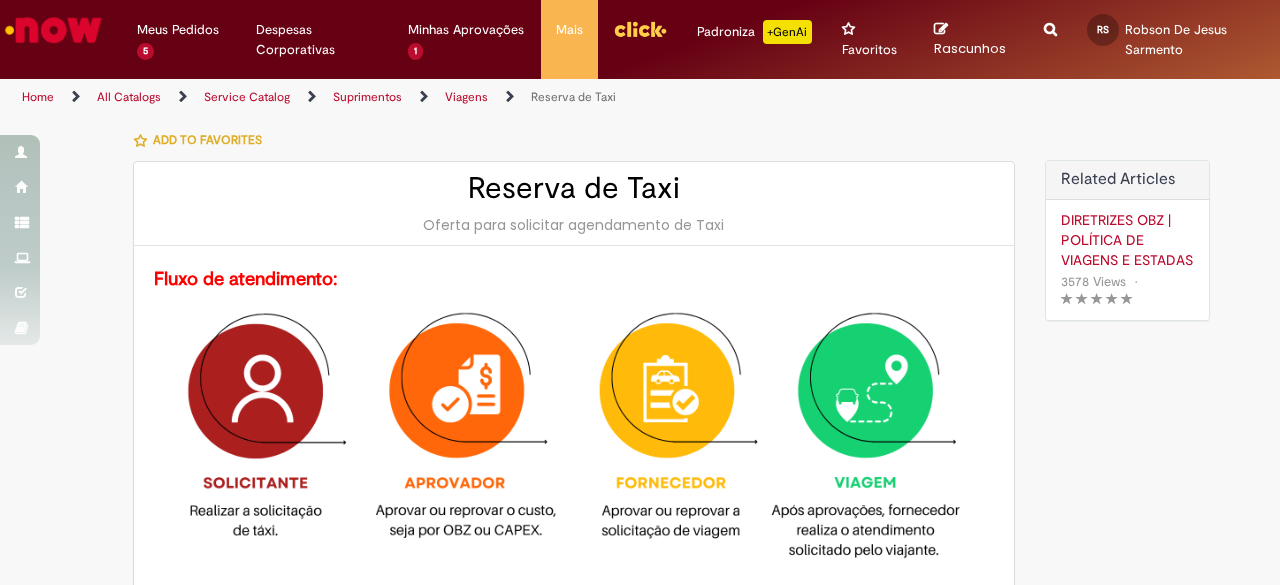 type on "********" 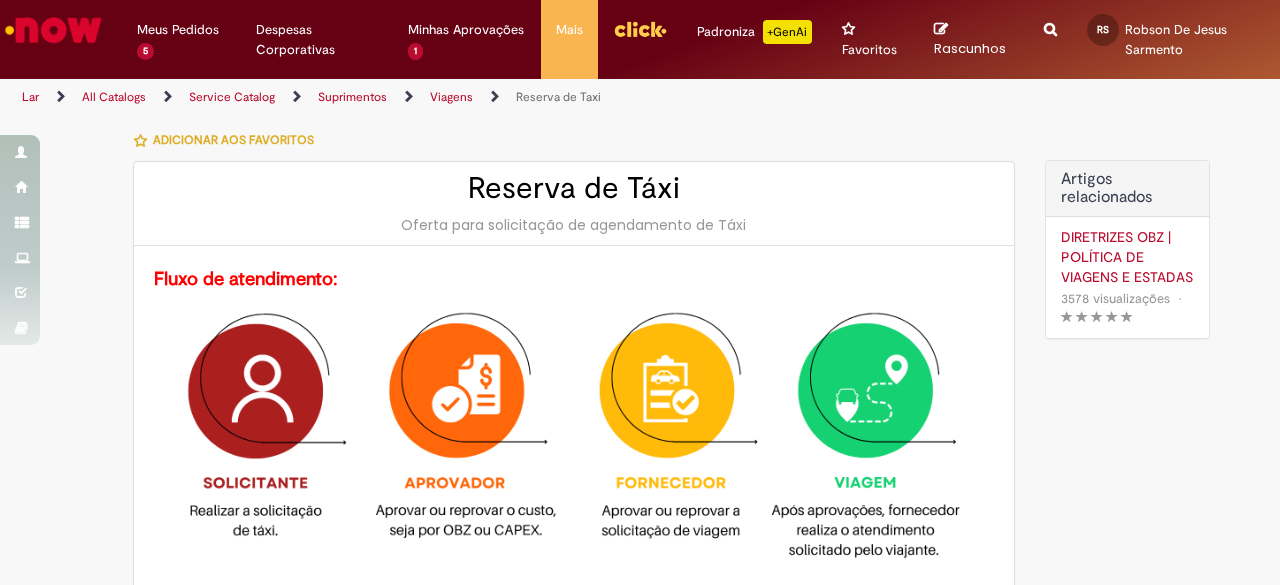 type on "**********" 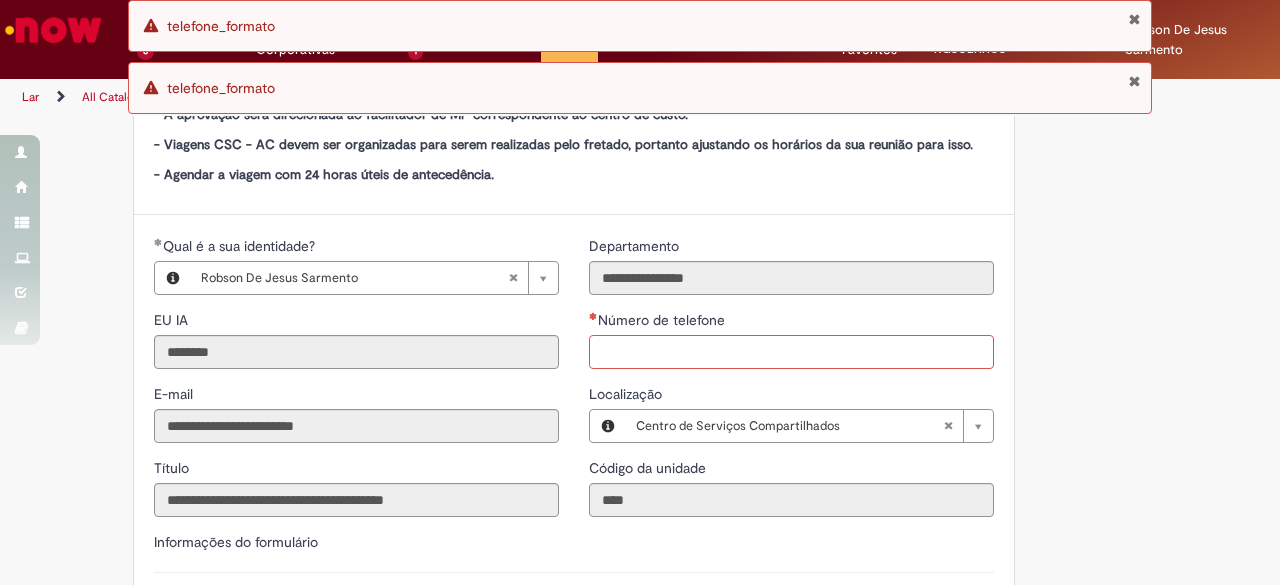 click on "Número de telefone" at bounding box center (791, 352) 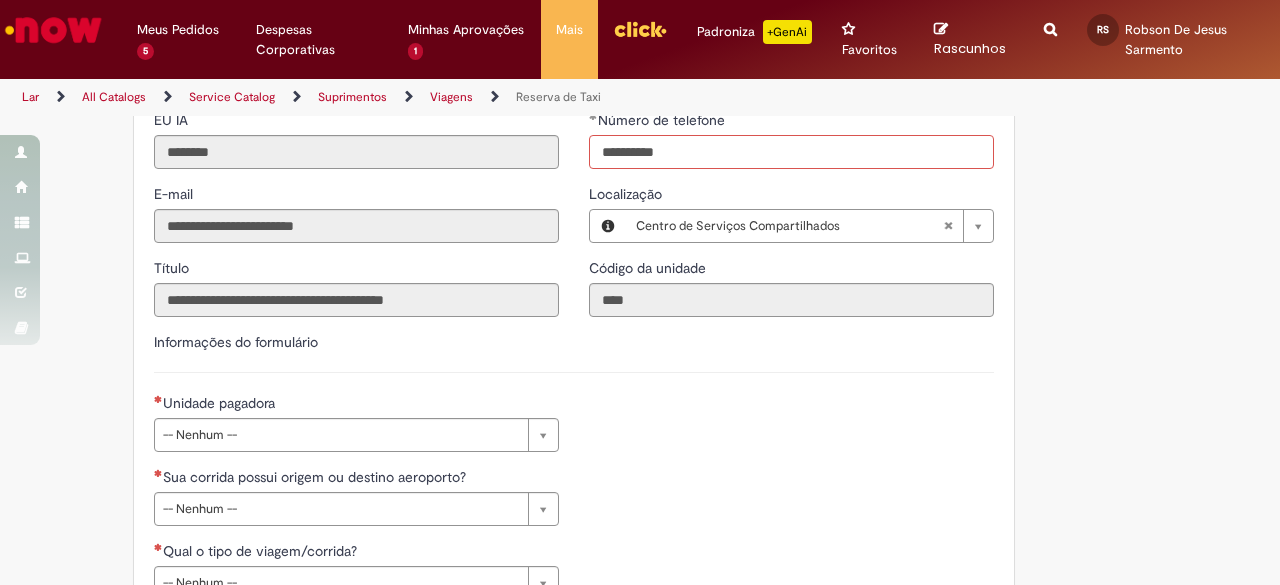 scroll, scrollTop: 834, scrollLeft: 0, axis: vertical 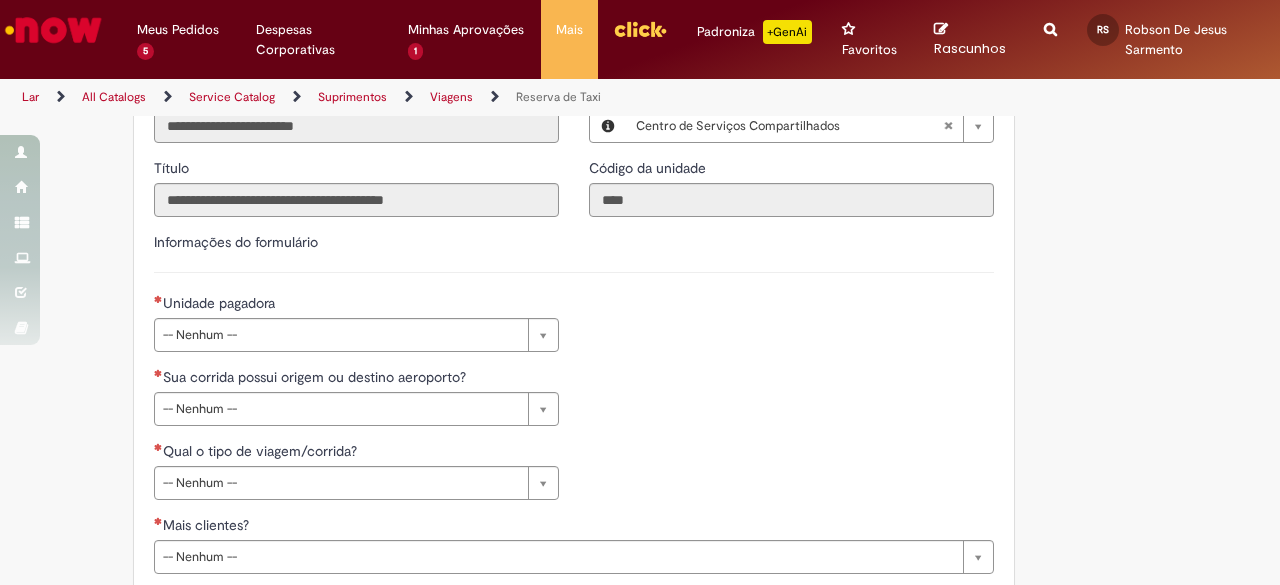 click on "**********" at bounding box center (356, 367) 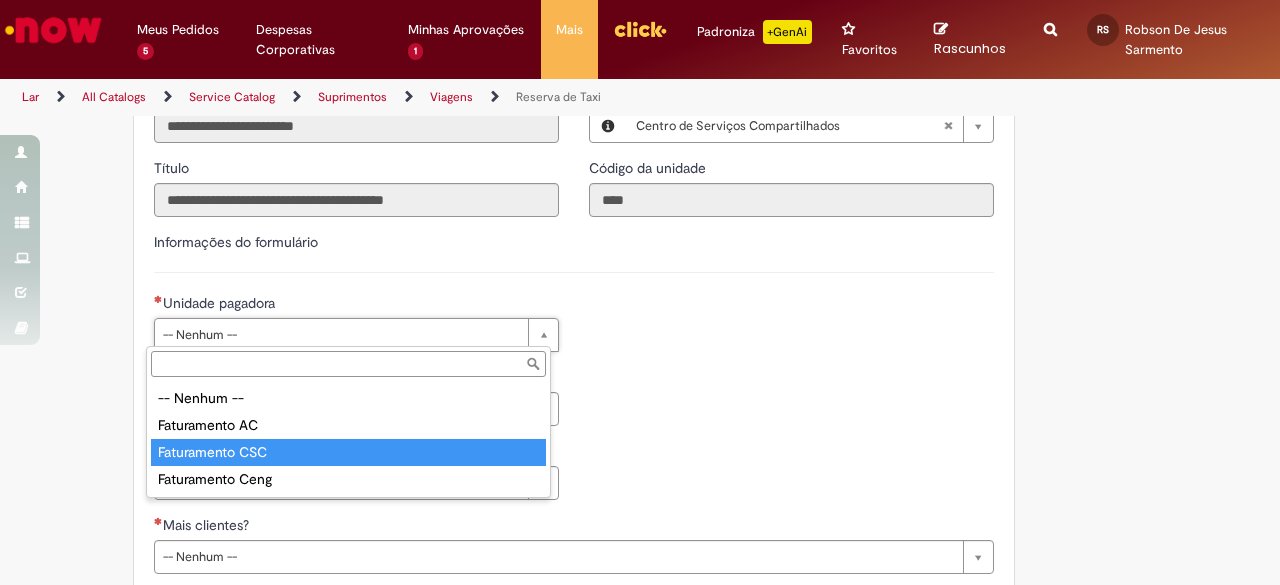 type on "**********" 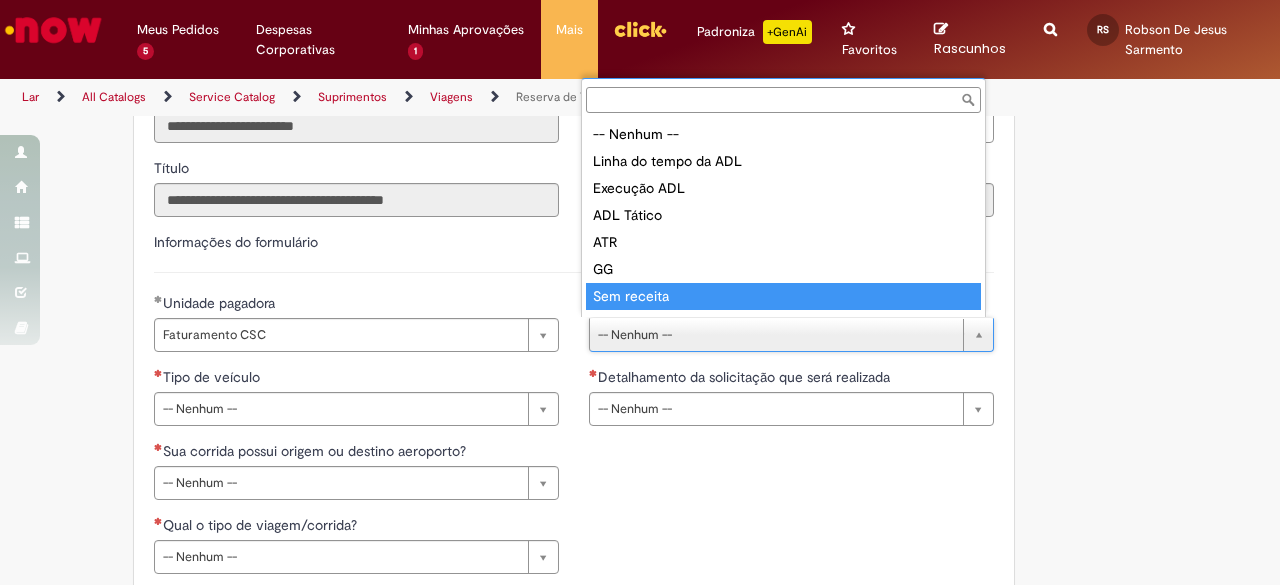 scroll, scrollTop: 16, scrollLeft: 0, axis: vertical 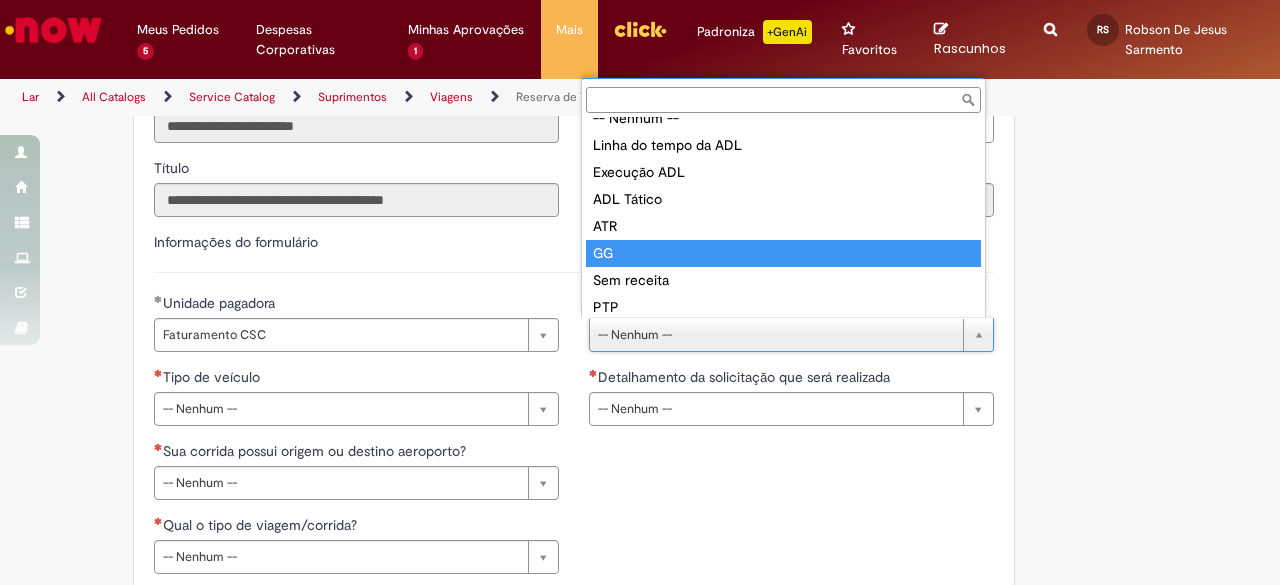 type on "**" 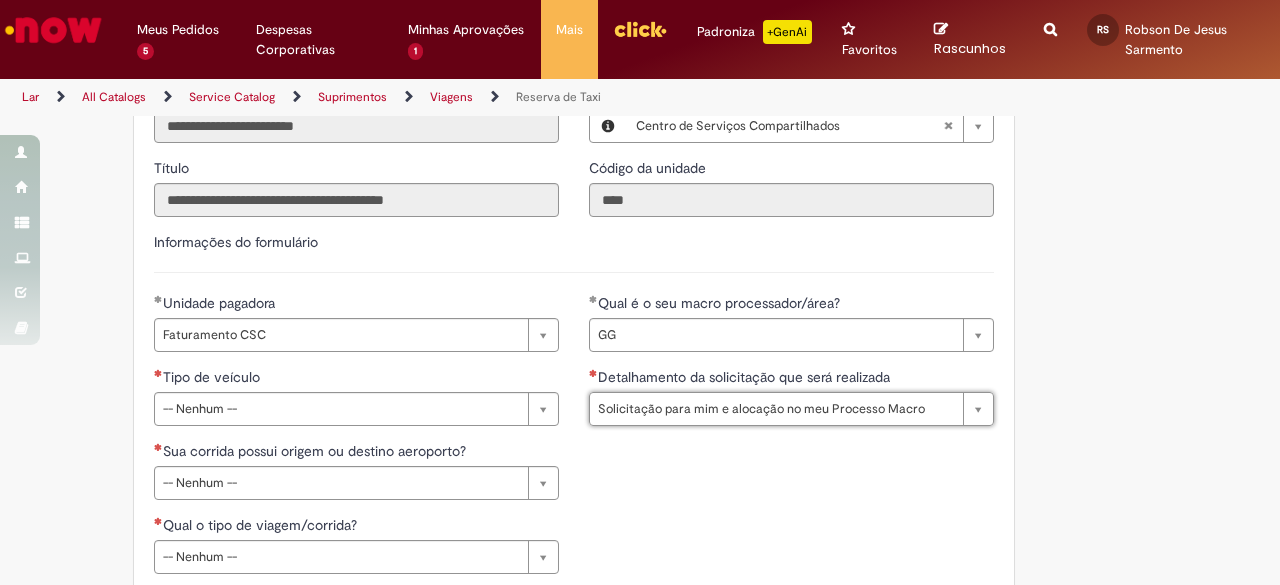 type on "**********" 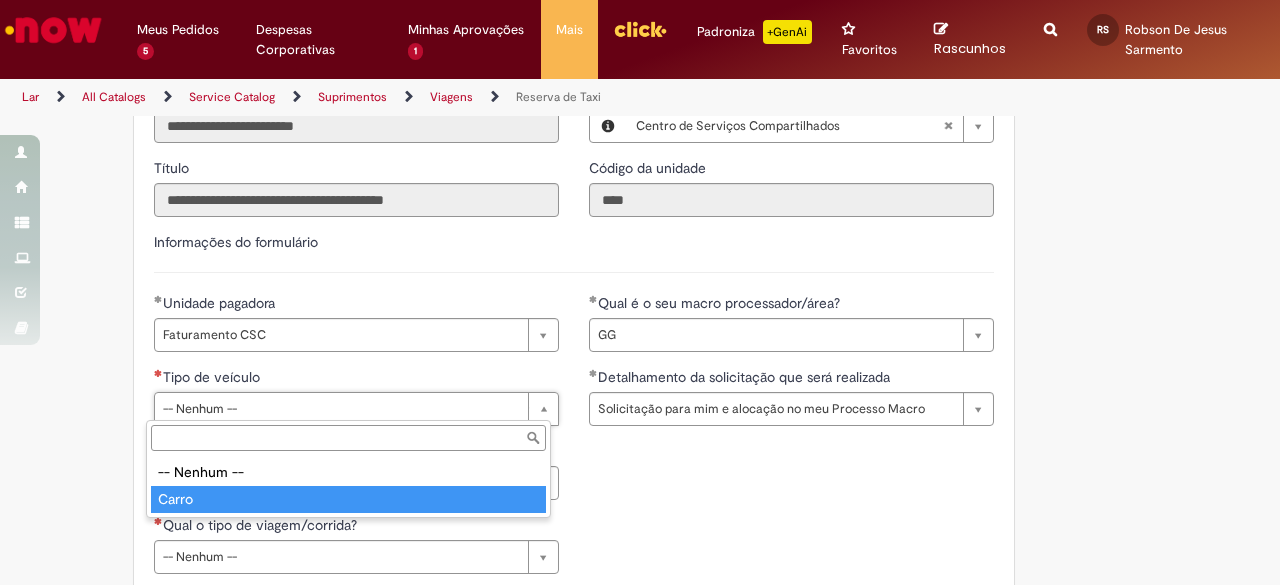 type on "*****" 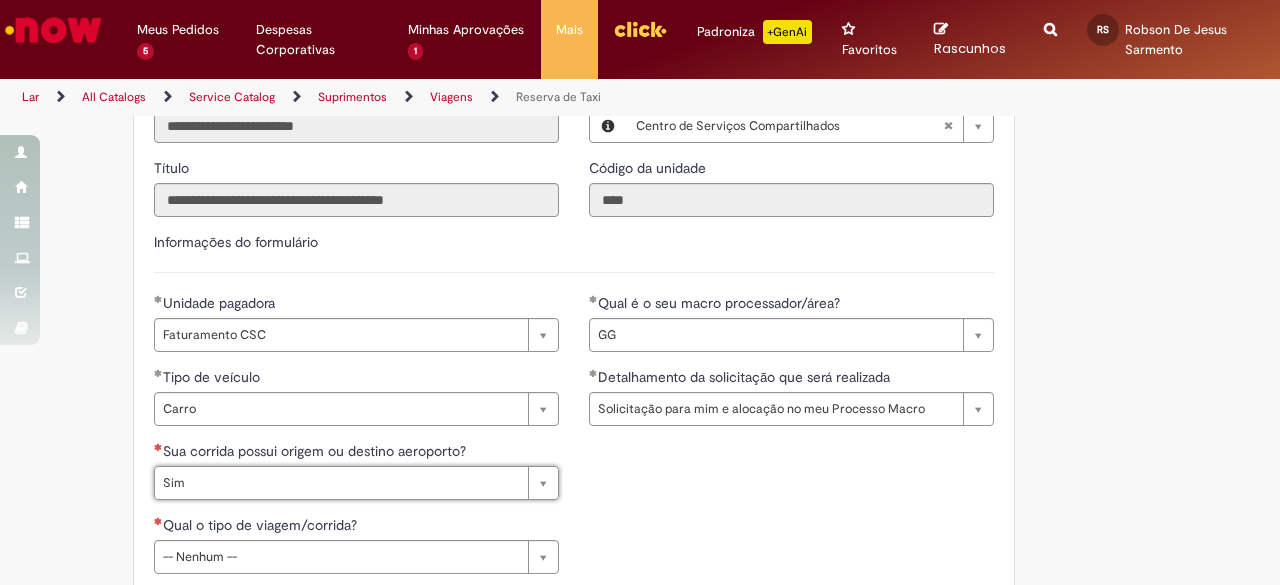 type on "***" 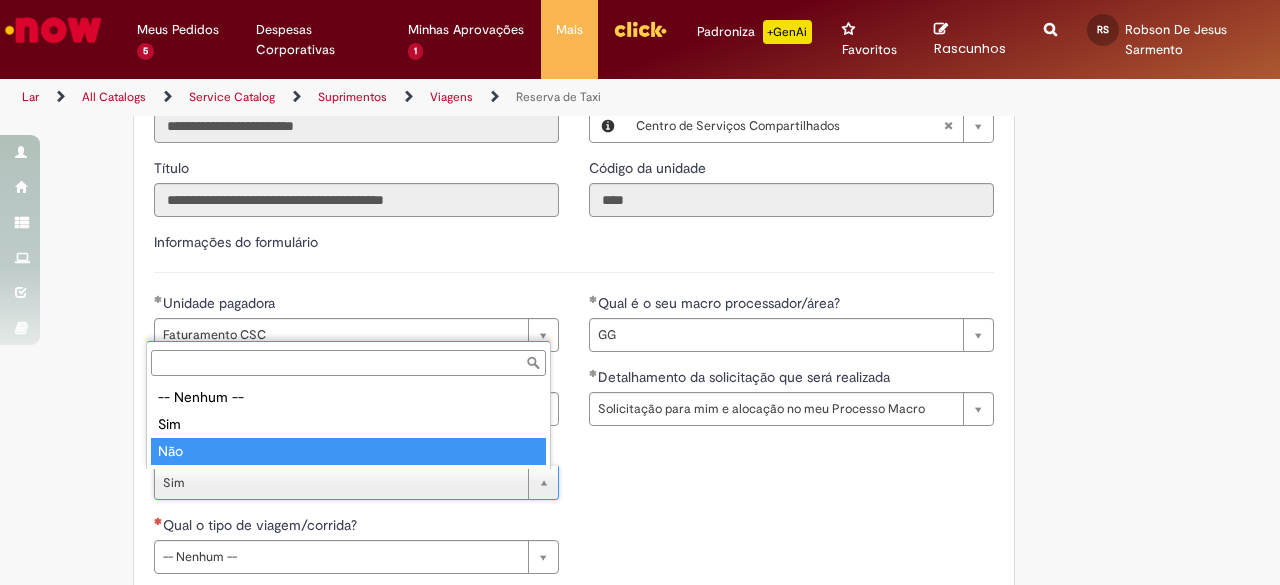 type on "***" 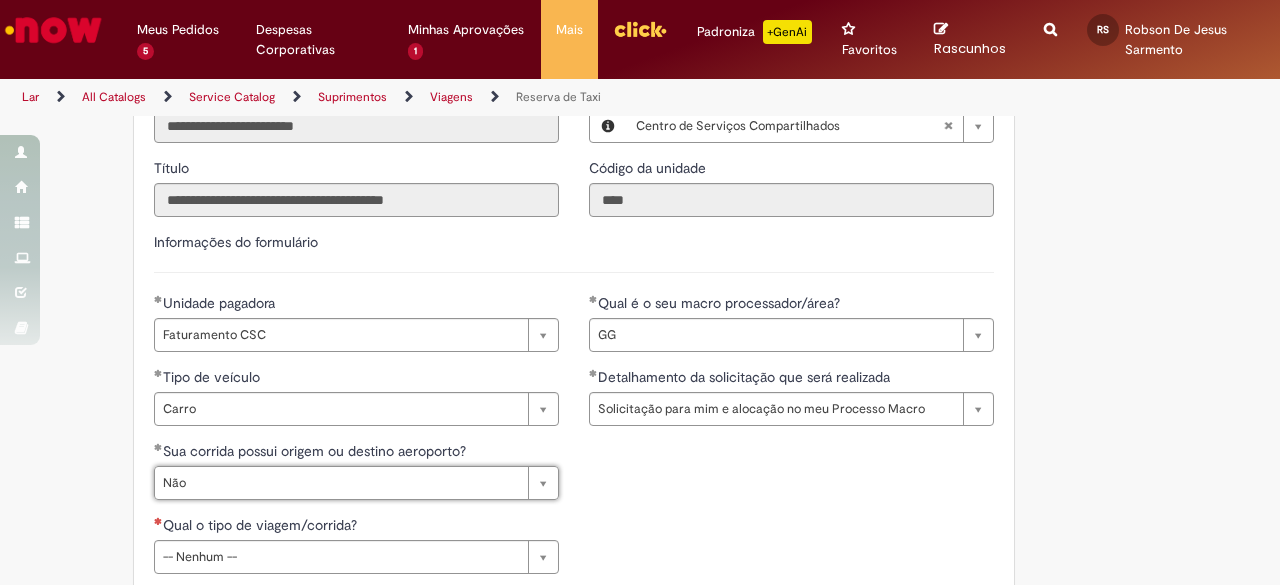 scroll, scrollTop: 934, scrollLeft: 0, axis: vertical 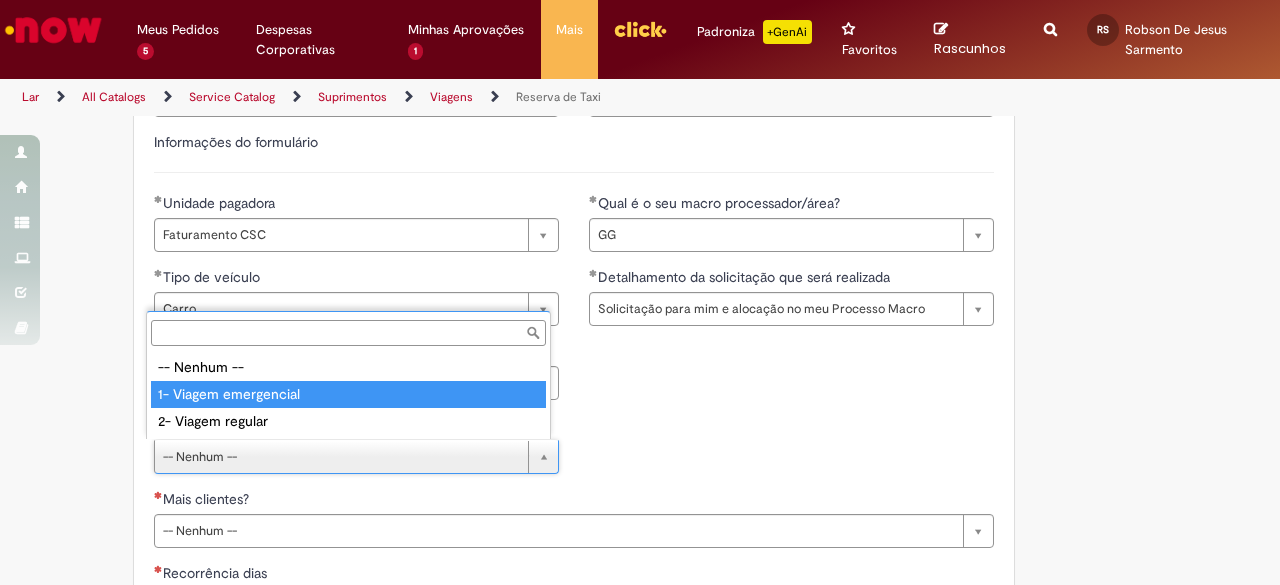 type on "**********" 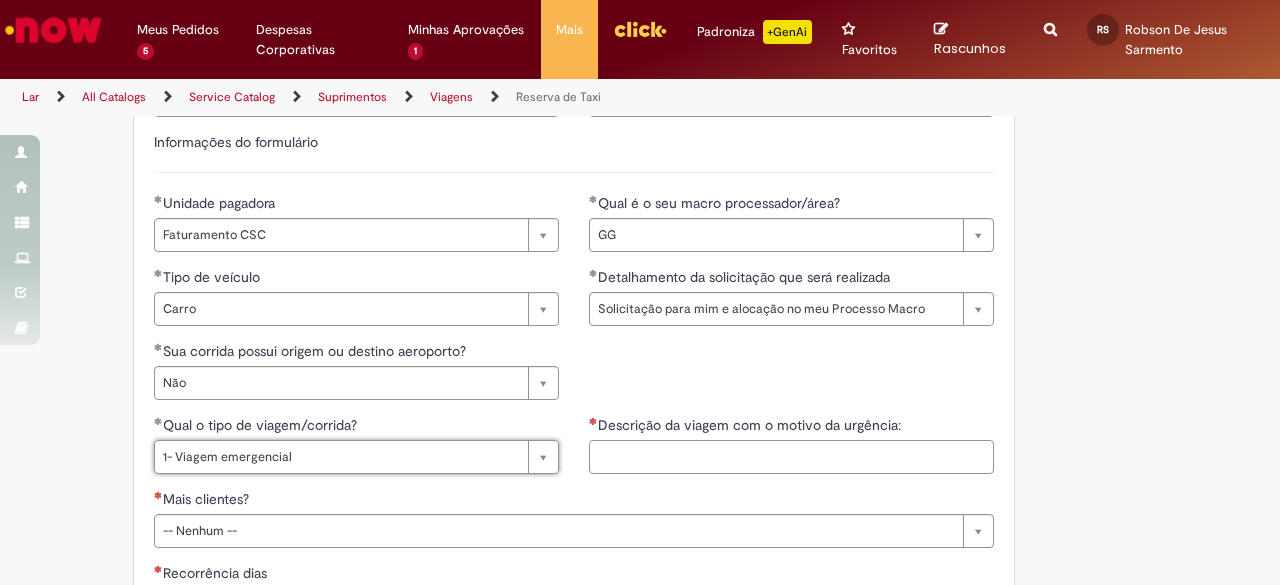 click on "Descrição da viagem com o motivo da urgência:" at bounding box center (791, 457) 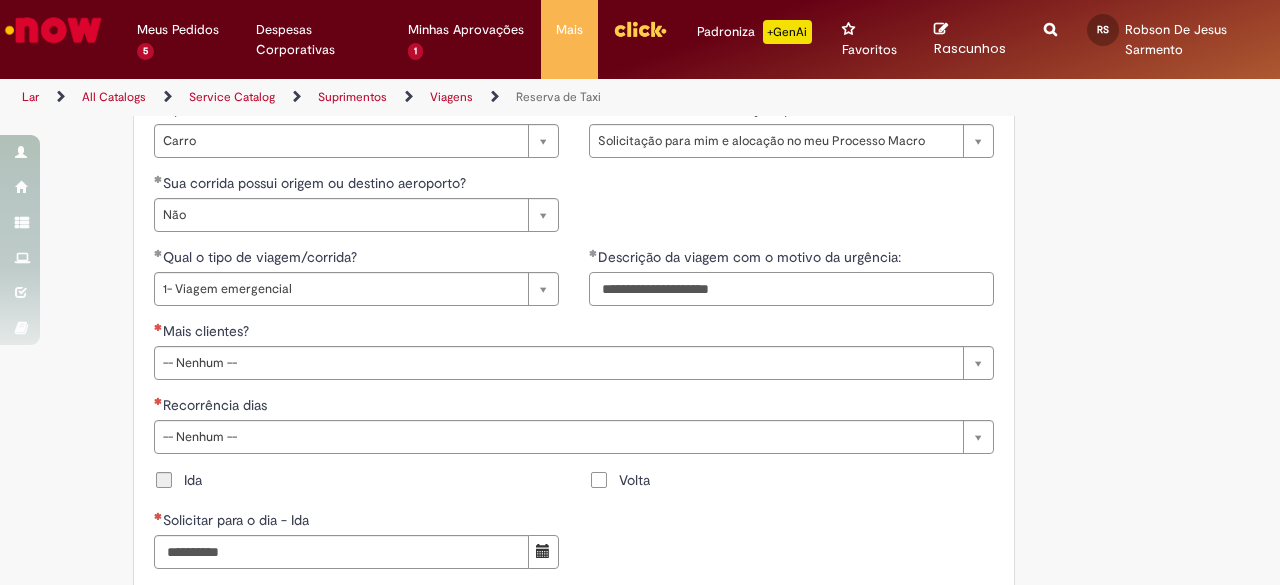 scroll, scrollTop: 1134, scrollLeft: 0, axis: vertical 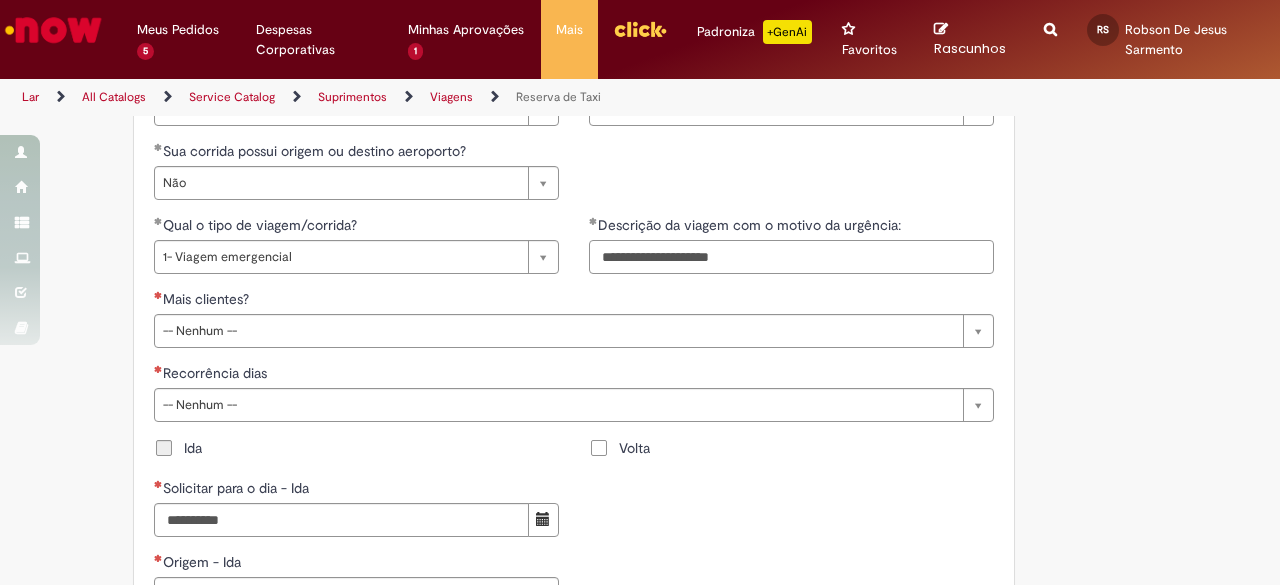 type on "**********" 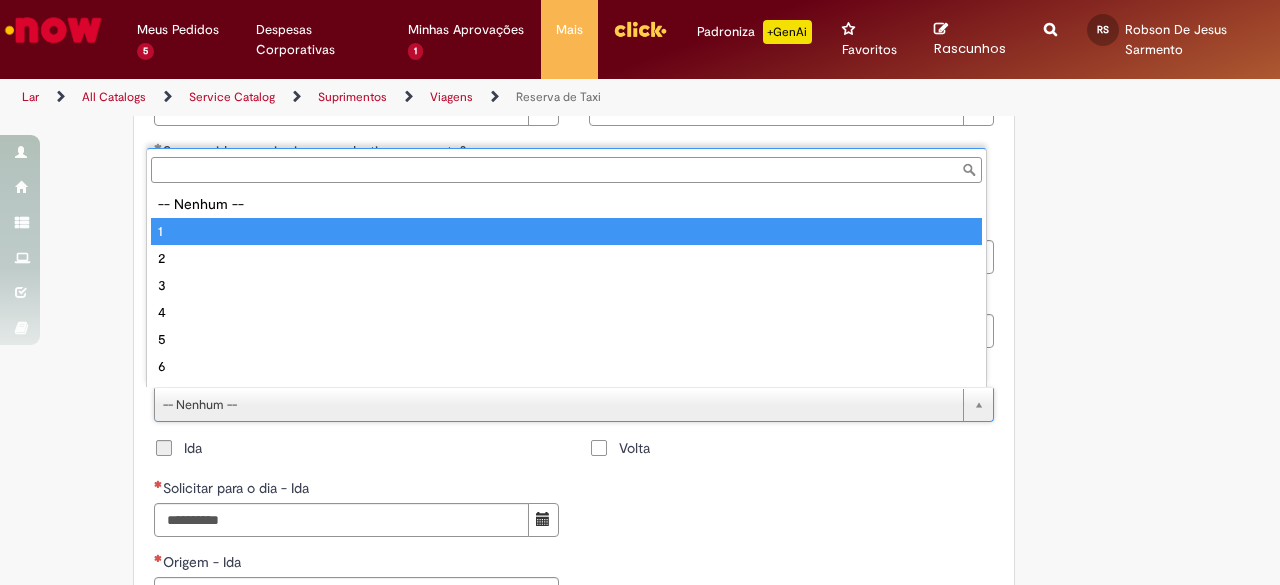 type on "*" 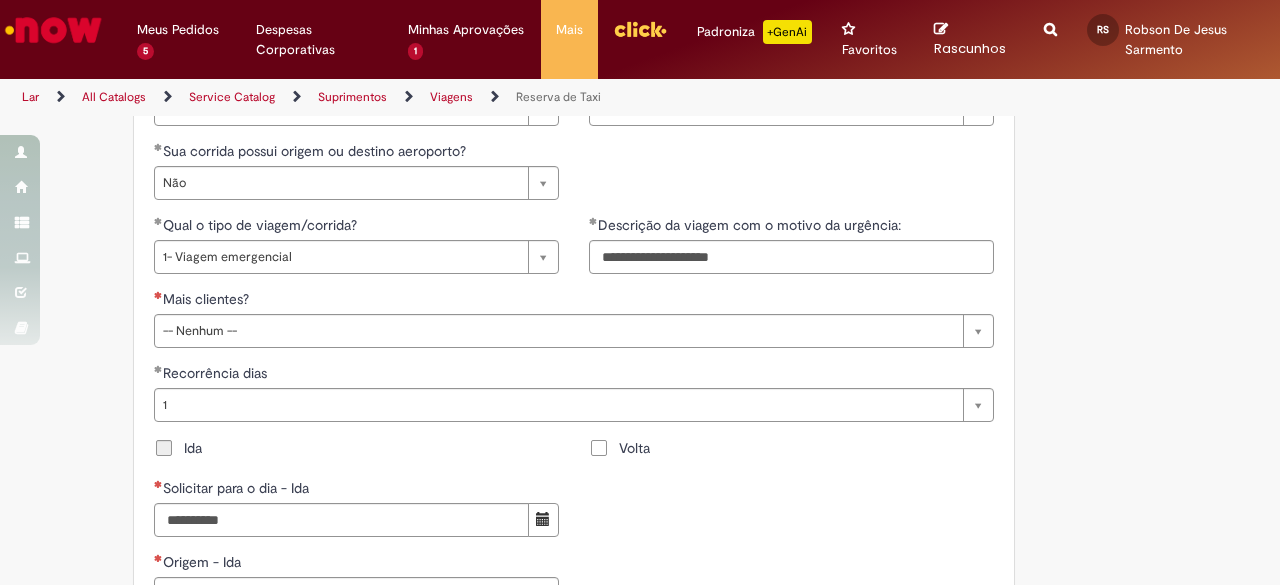 click on "Volta" at bounding box center [619, 448] 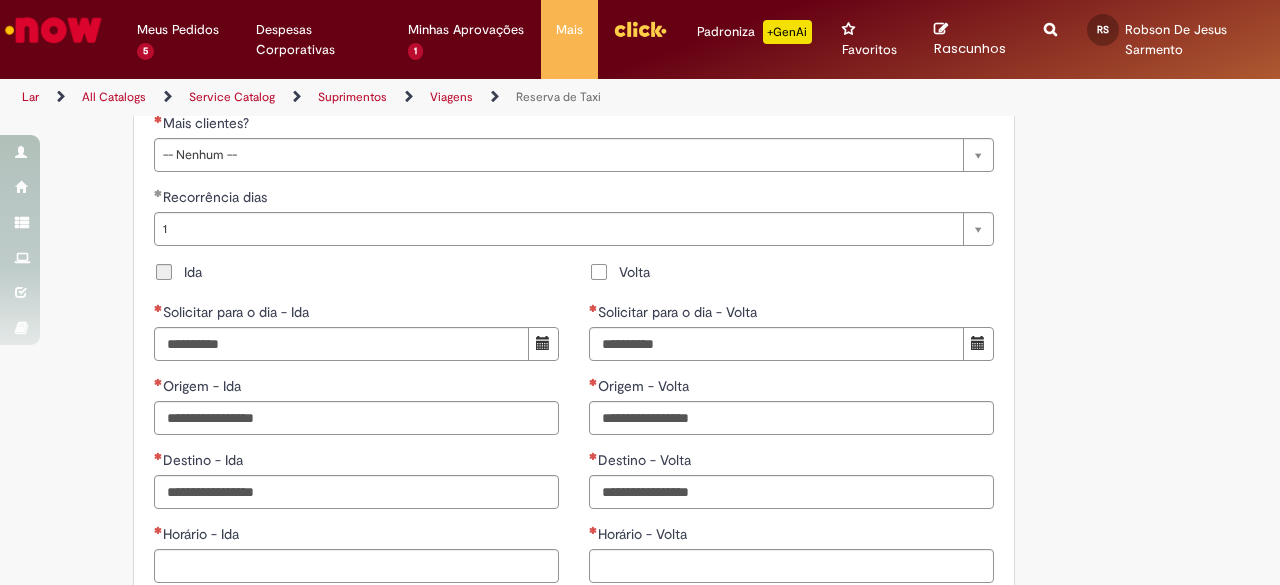 scroll, scrollTop: 1334, scrollLeft: 0, axis: vertical 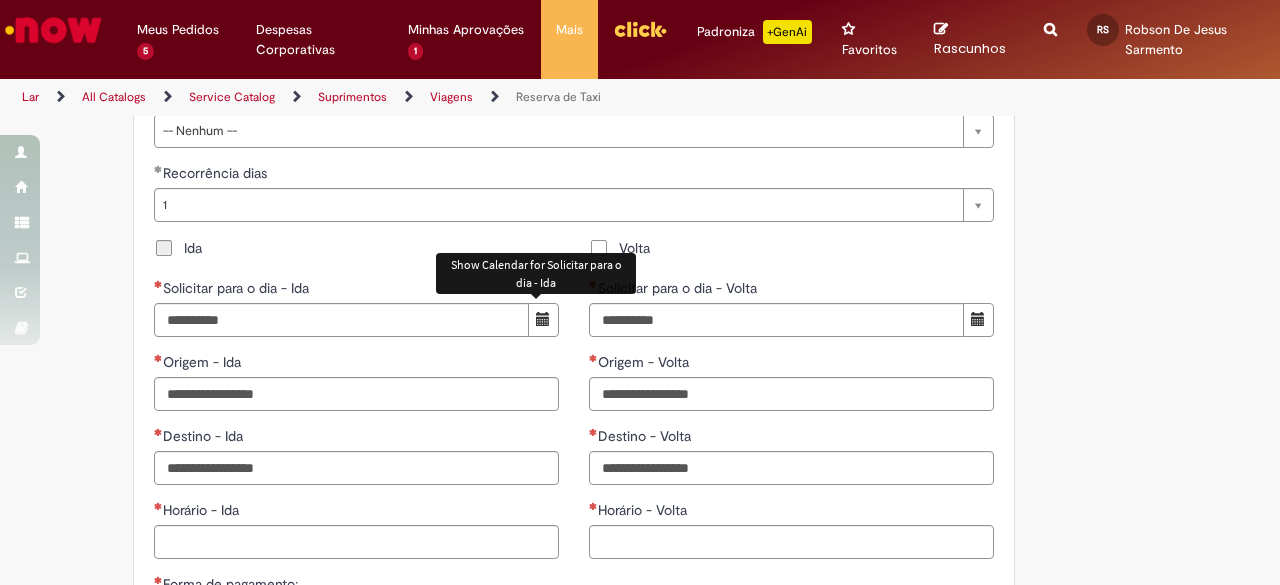 click at bounding box center [543, 319] 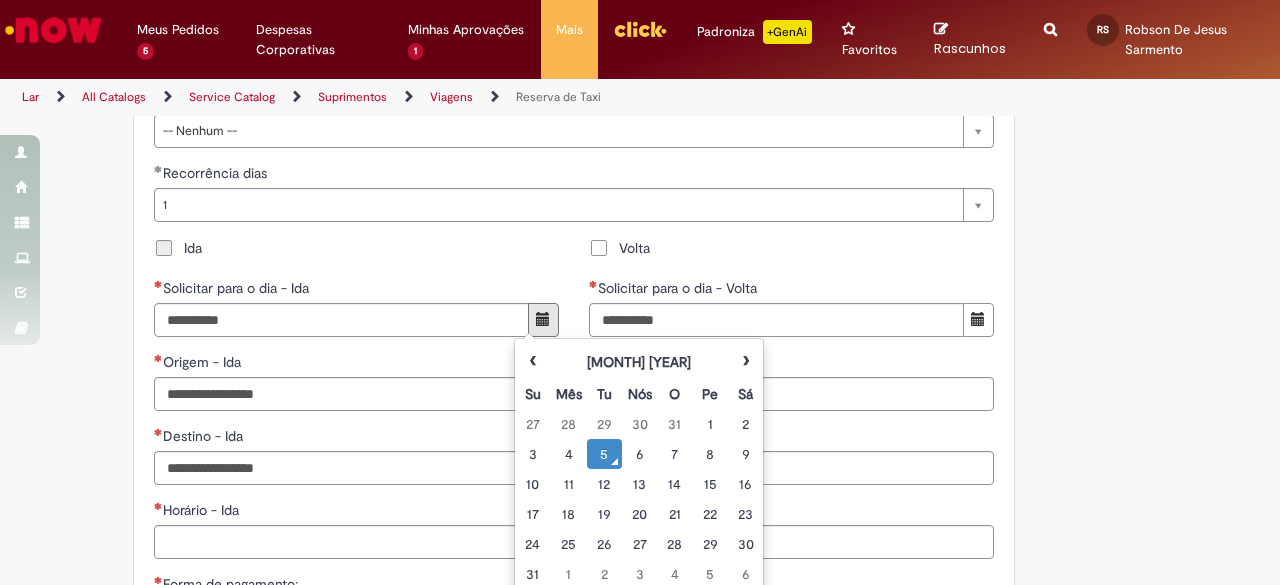 click on "5" at bounding box center (604, 454) 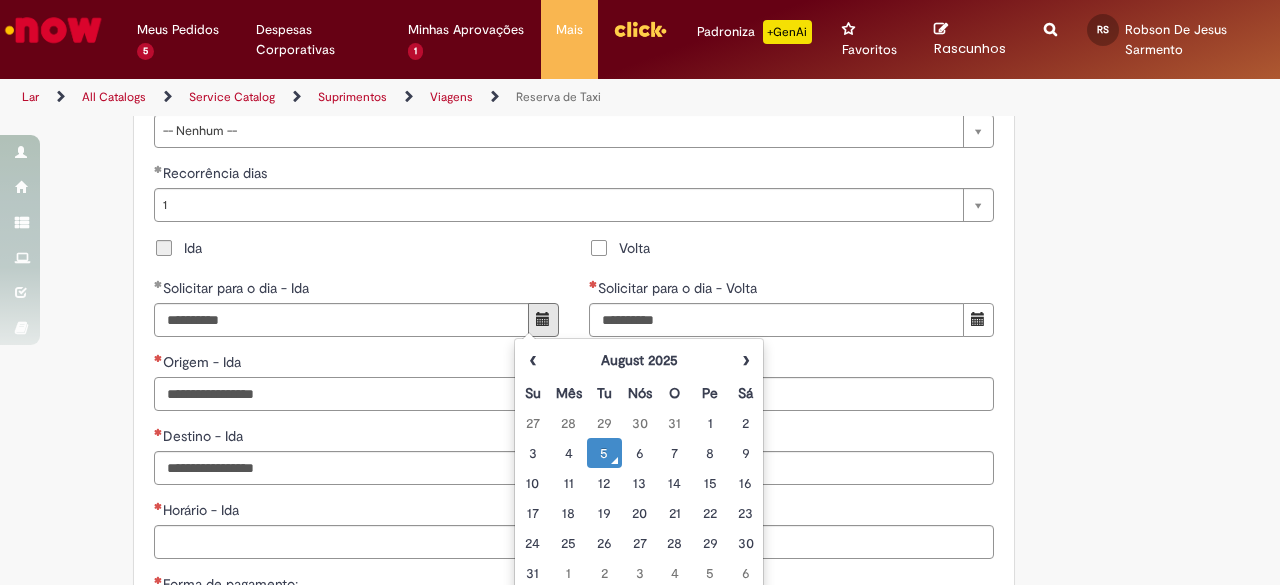 click on "Origem - Ida" at bounding box center (356, 394) 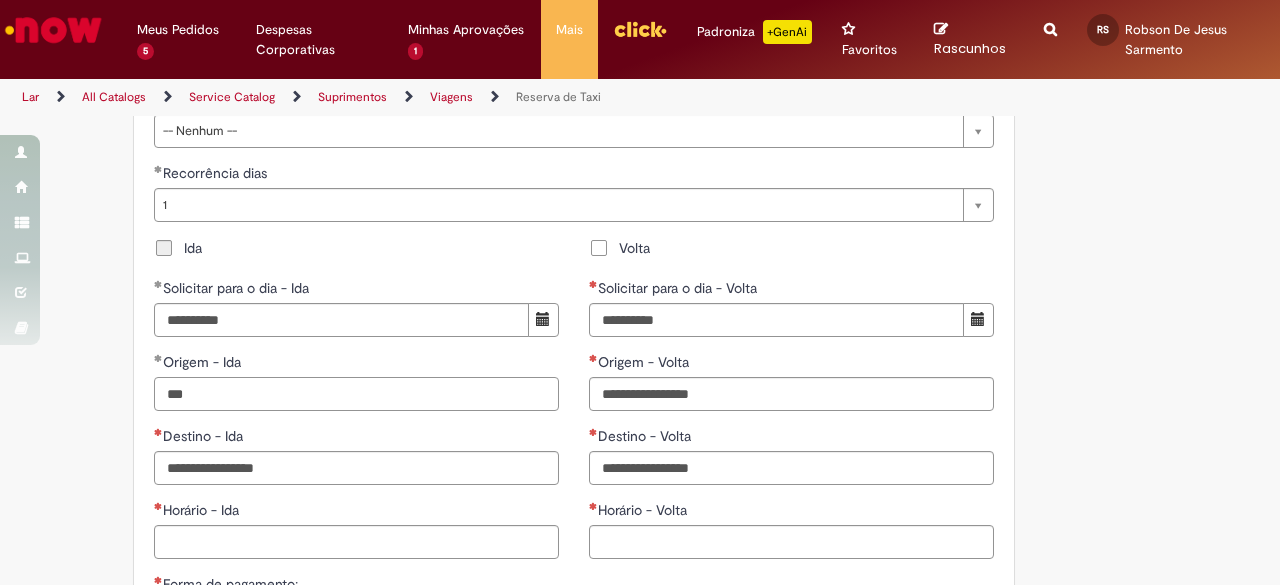 type on "***" 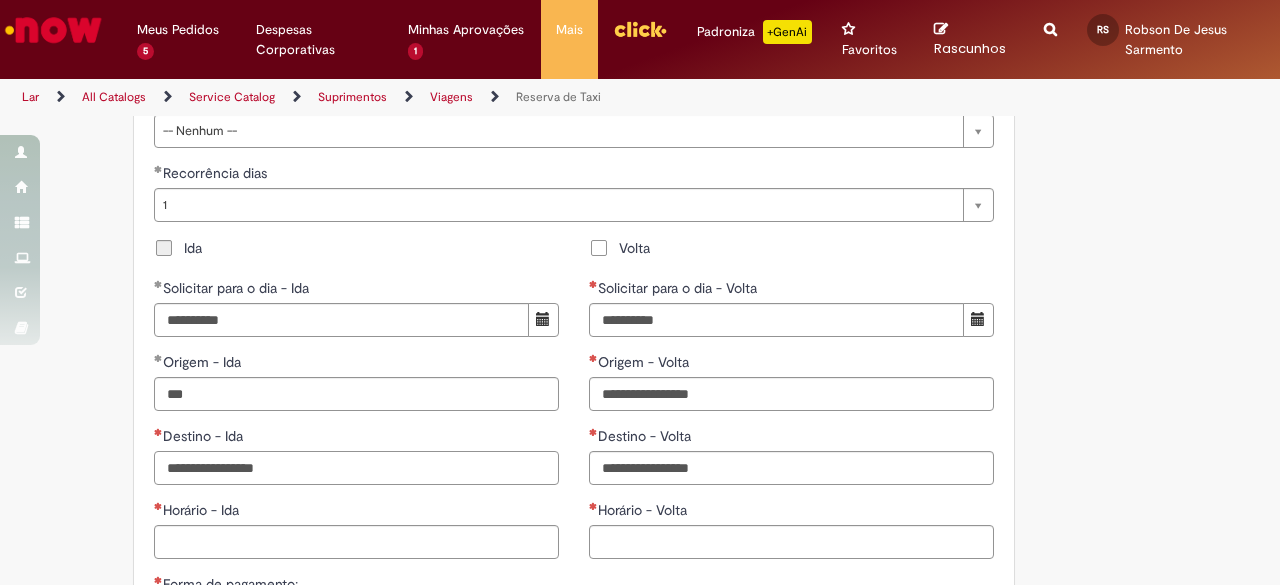 click on "Destino - Ida" at bounding box center [356, 468] 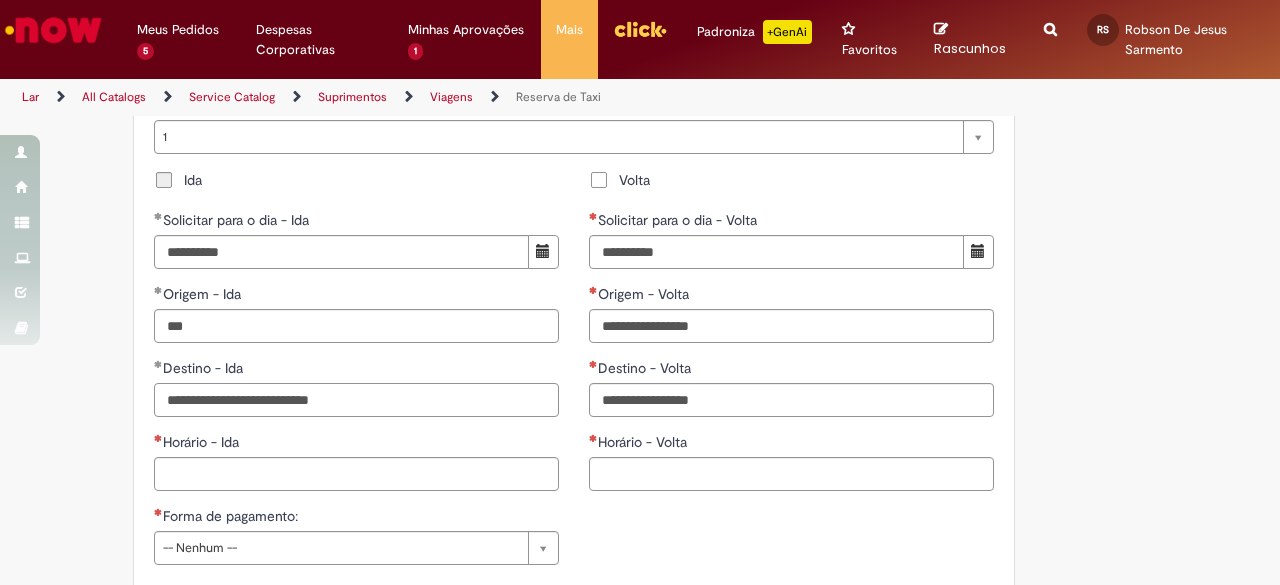 scroll, scrollTop: 1434, scrollLeft: 0, axis: vertical 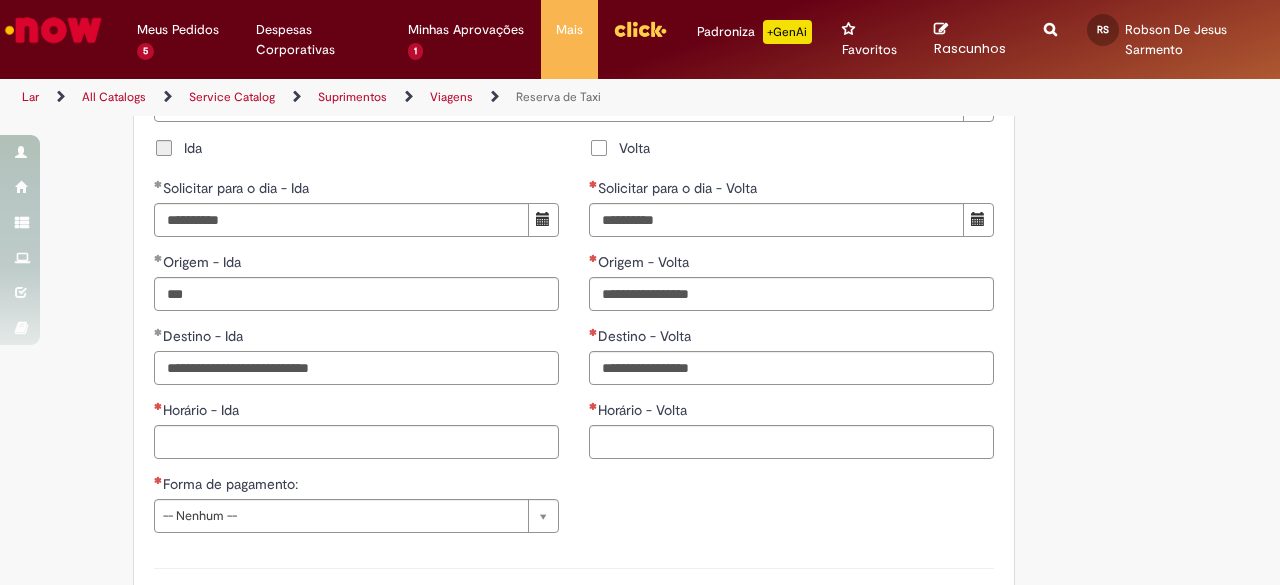 type on "**********" 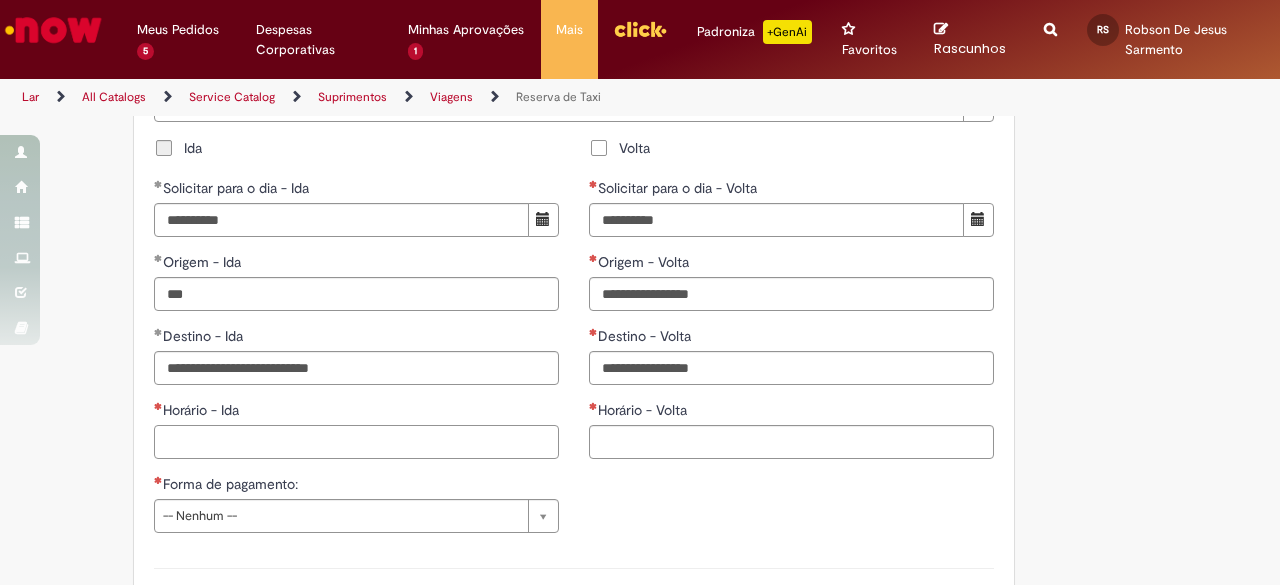 click on "Horário - Ida" at bounding box center [356, 442] 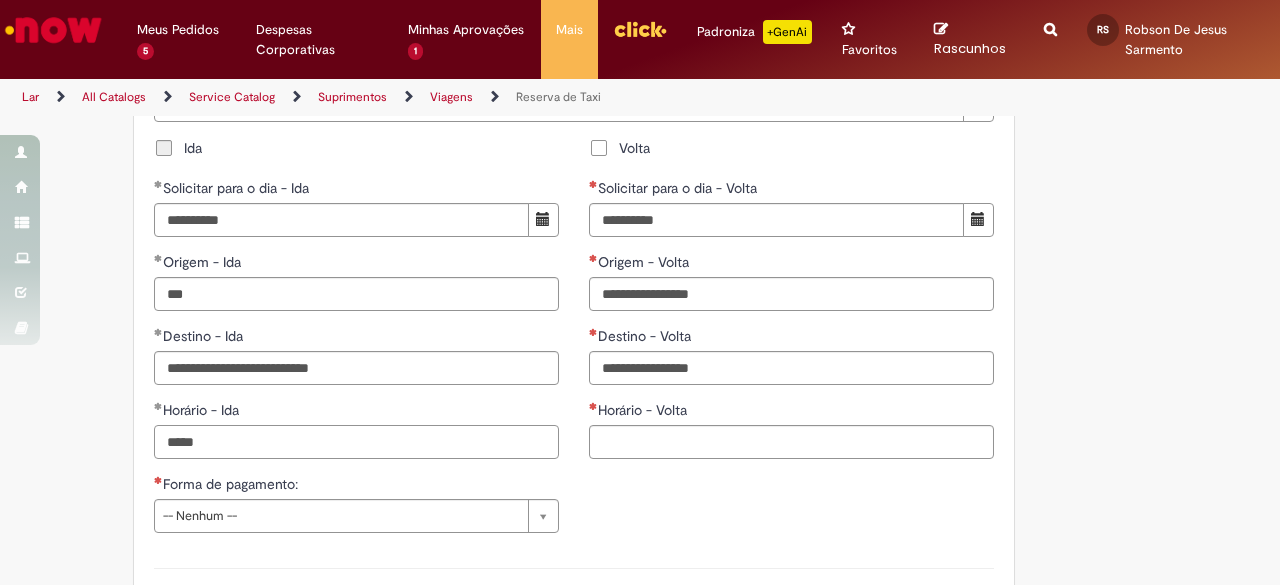 type on "*****" 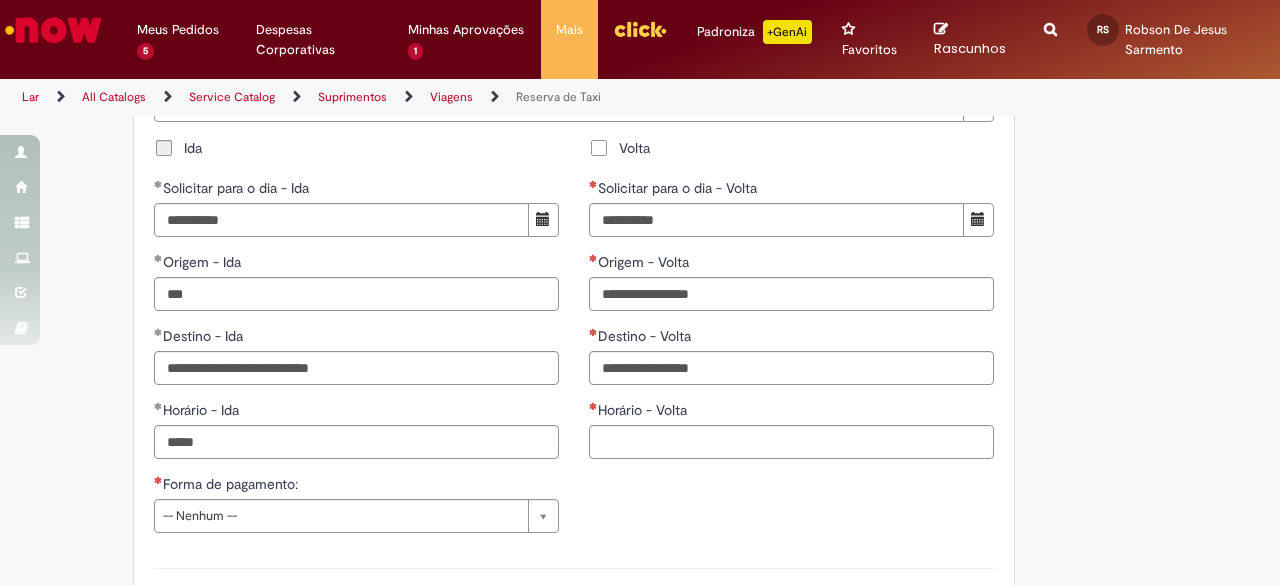 type 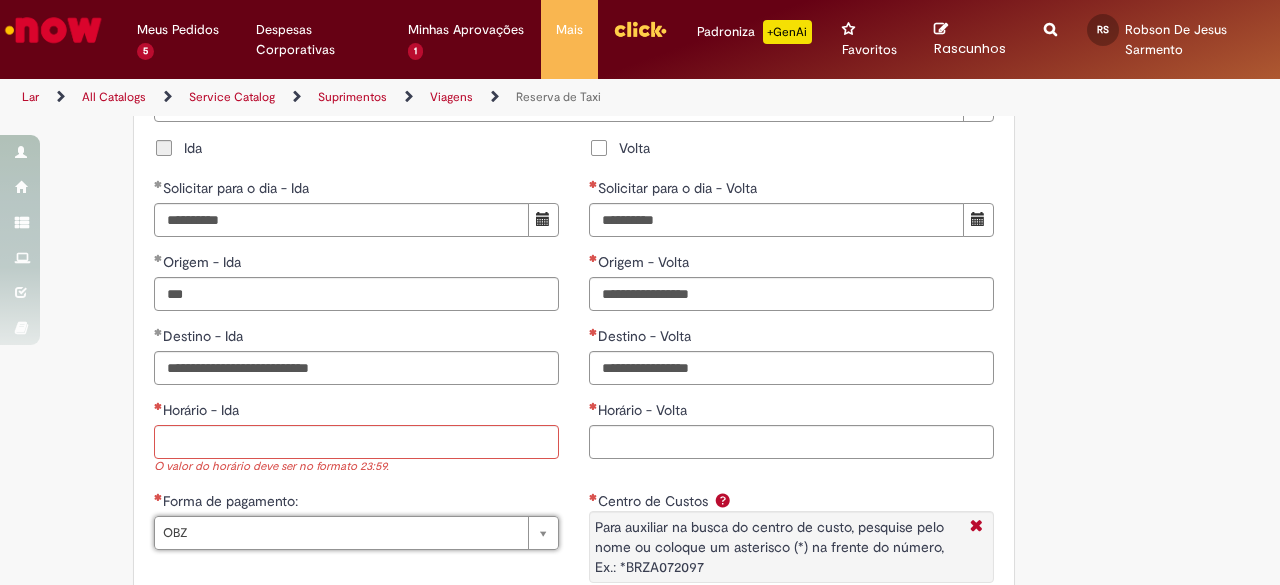type on "***" 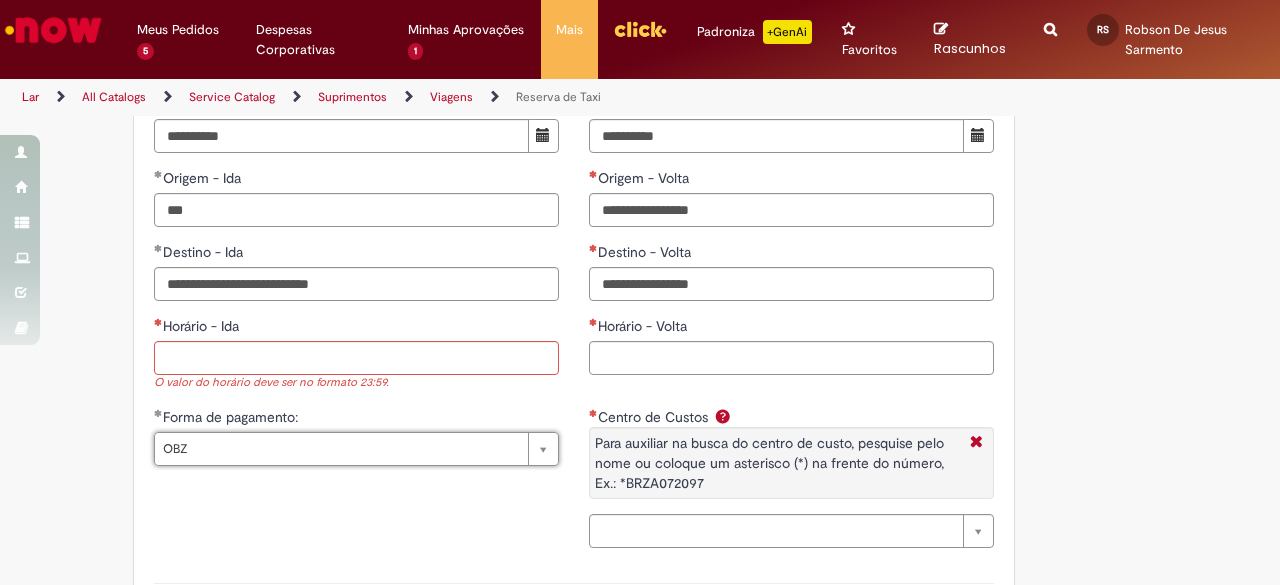 scroll, scrollTop: 1634, scrollLeft: 0, axis: vertical 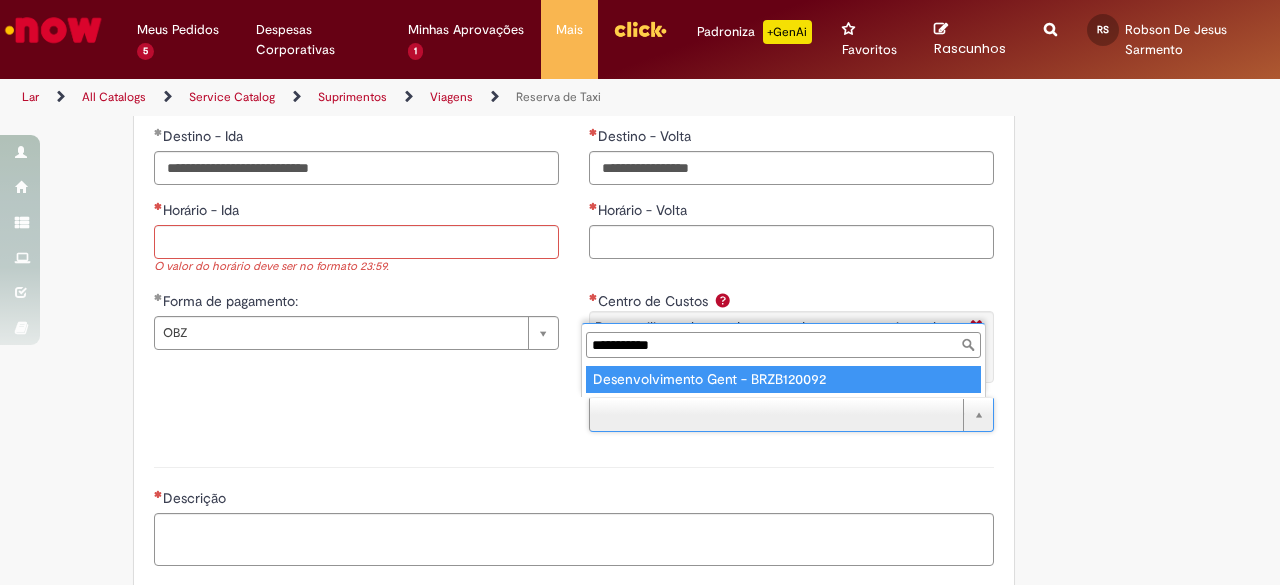 type on "**********" 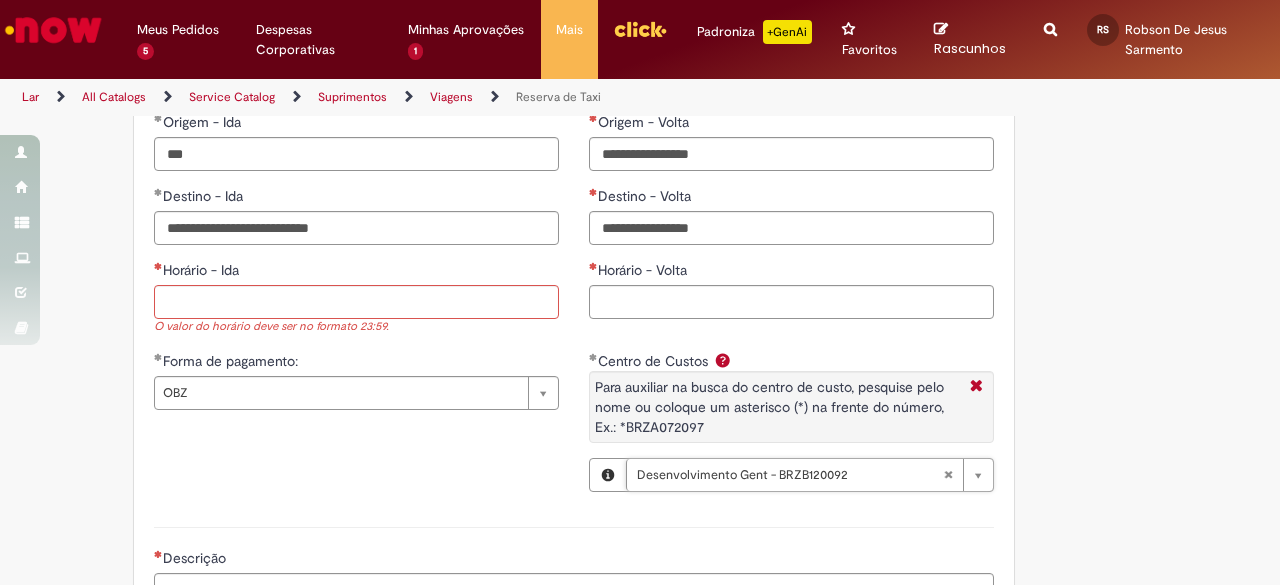 scroll, scrollTop: 1534, scrollLeft: 0, axis: vertical 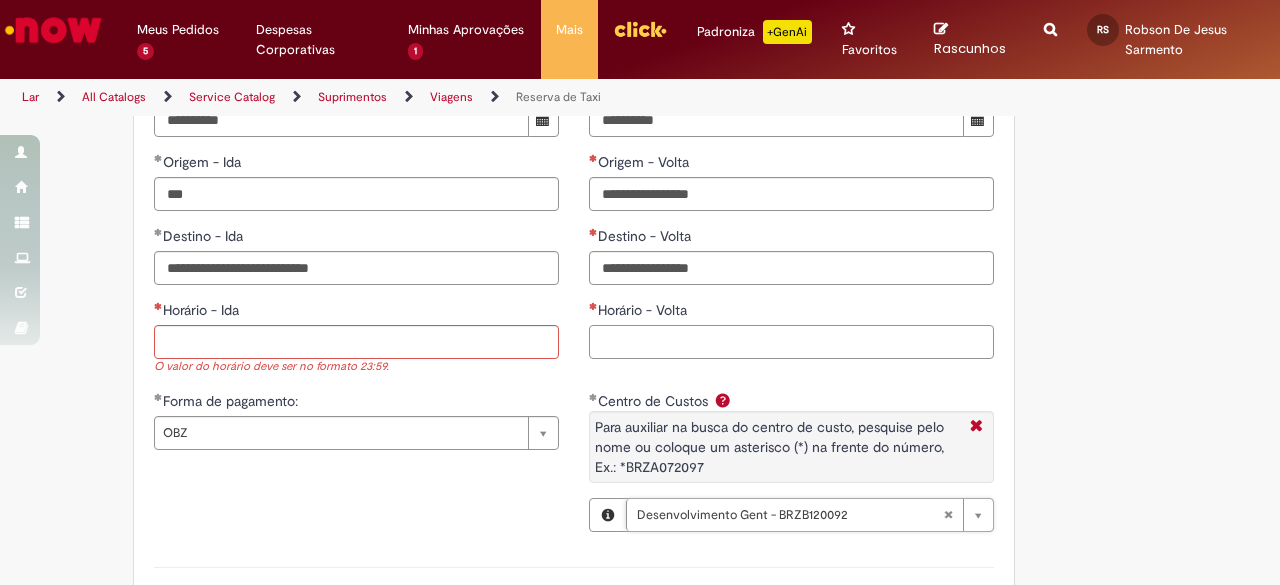 click on "Horário - Volta" at bounding box center (791, 342) 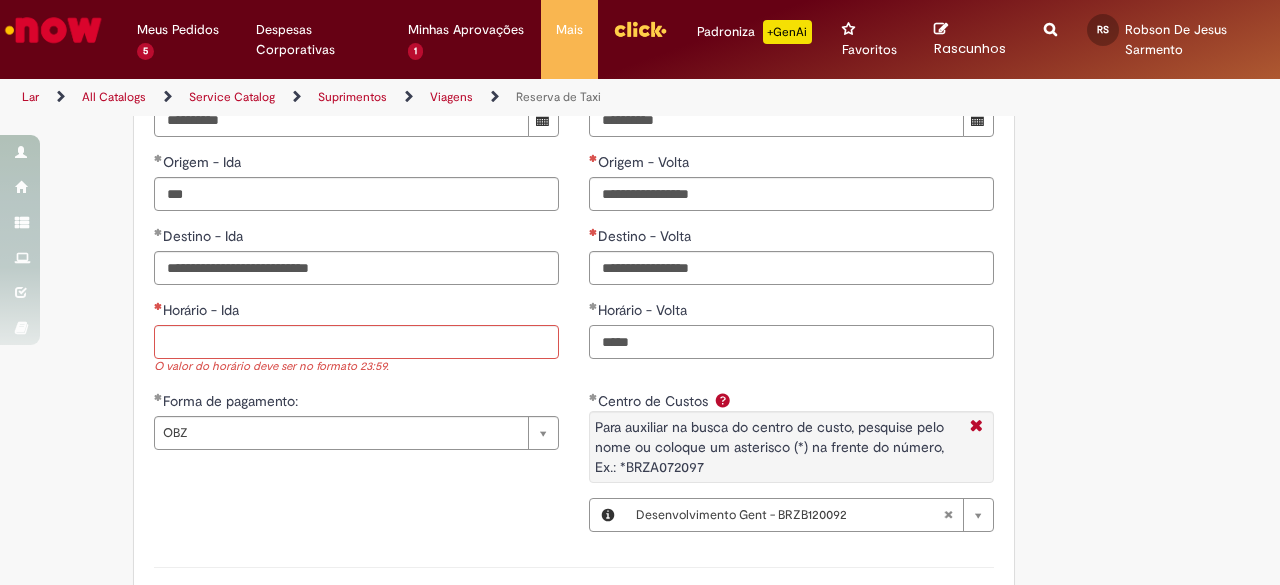 type on "*****" 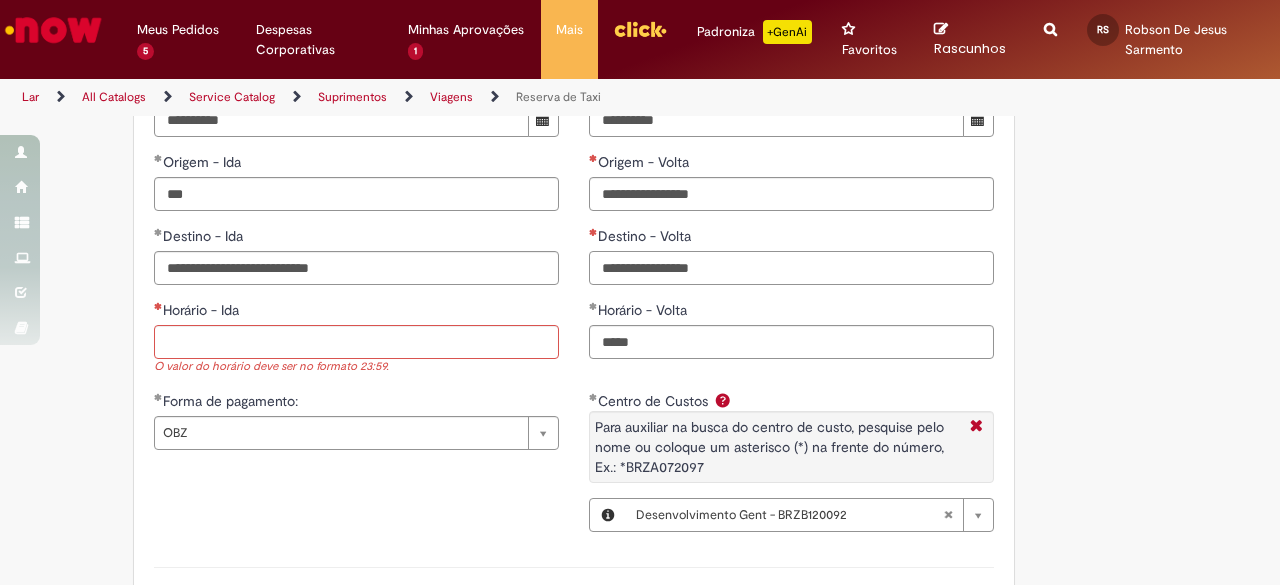 click on "Destino - Volta" at bounding box center [791, 268] 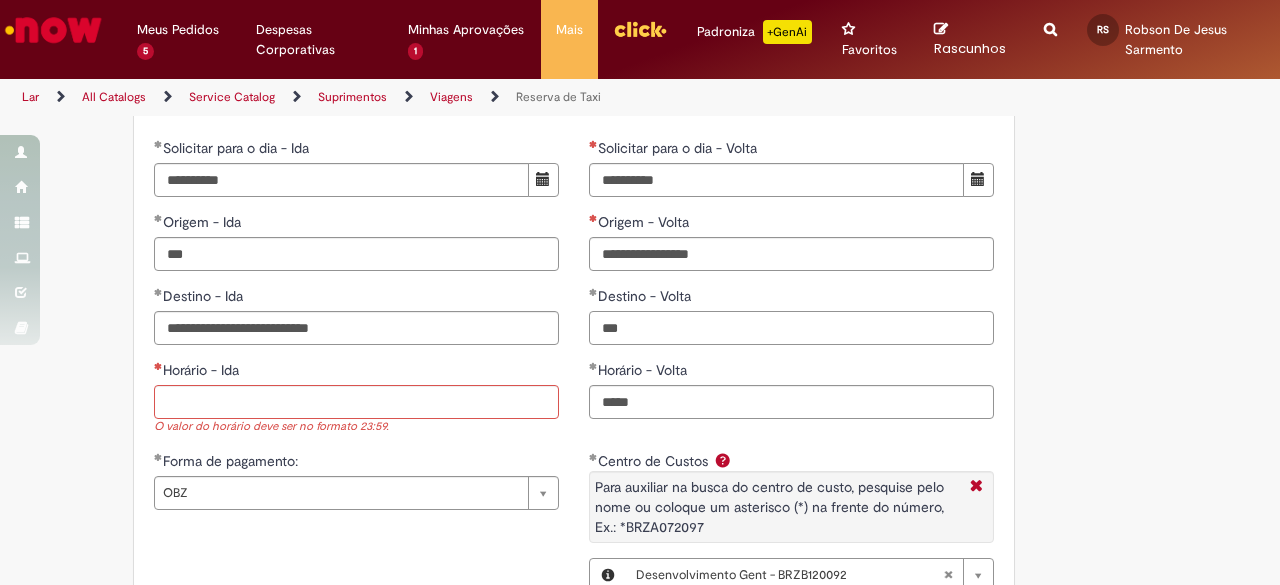 scroll, scrollTop: 1434, scrollLeft: 0, axis: vertical 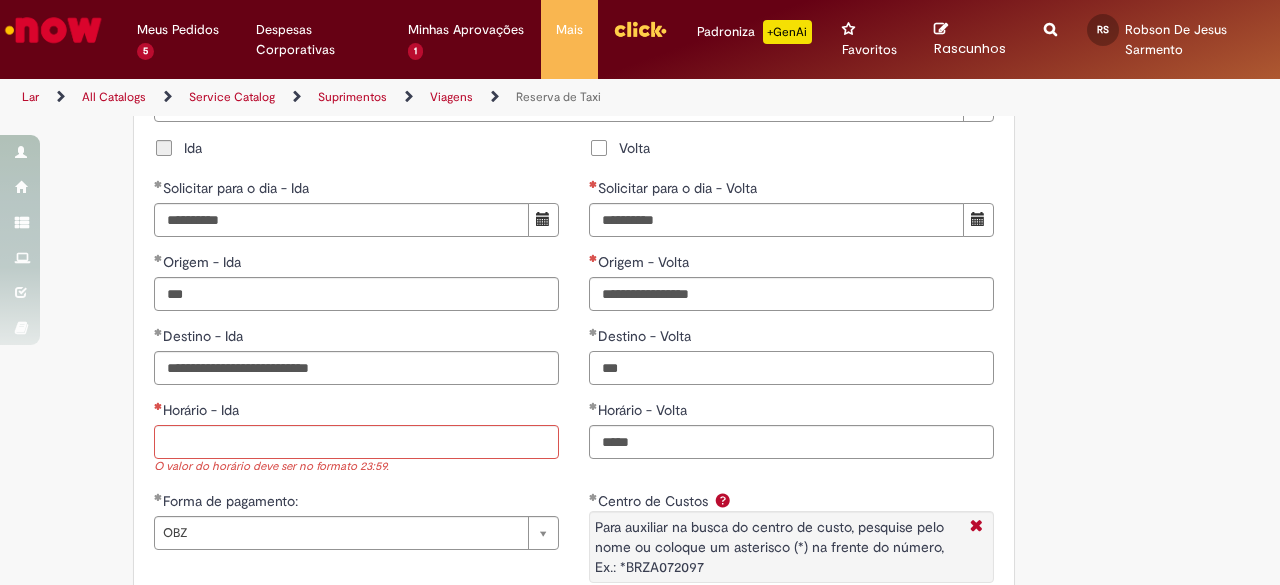 type on "***" 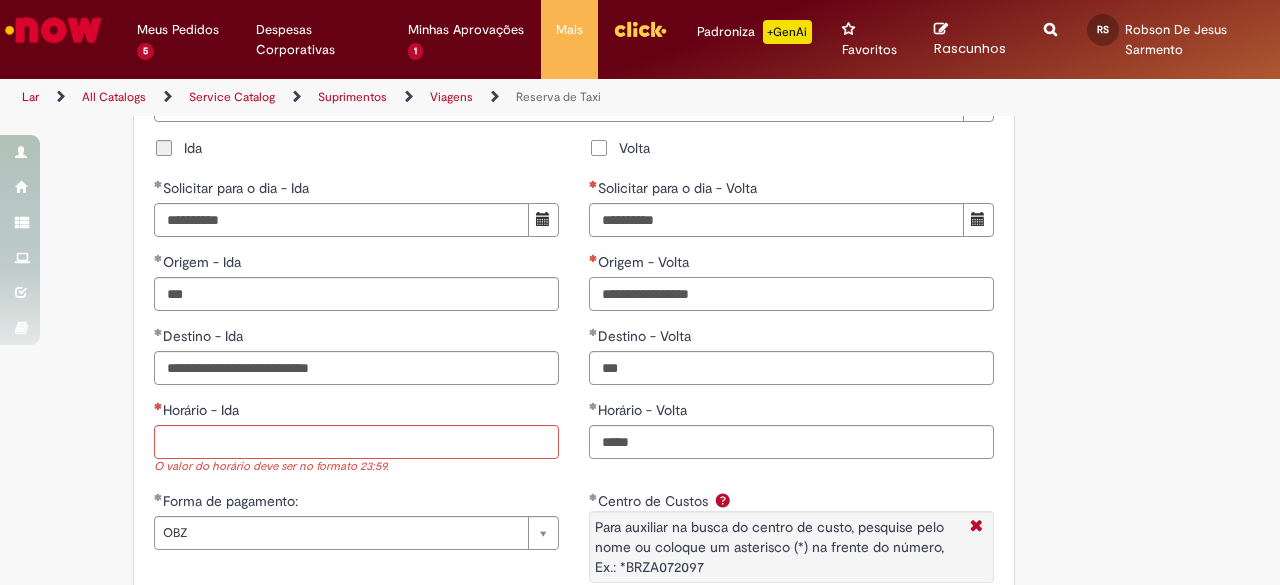 click on "Origem - Volta" at bounding box center [791, 294] 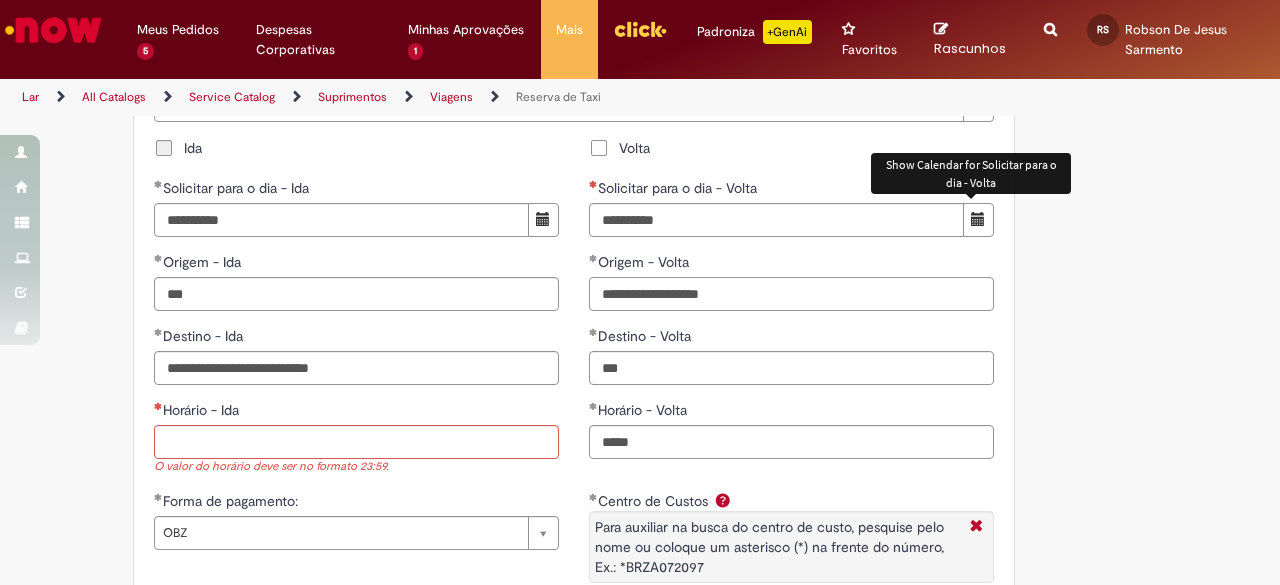 type on "**********" 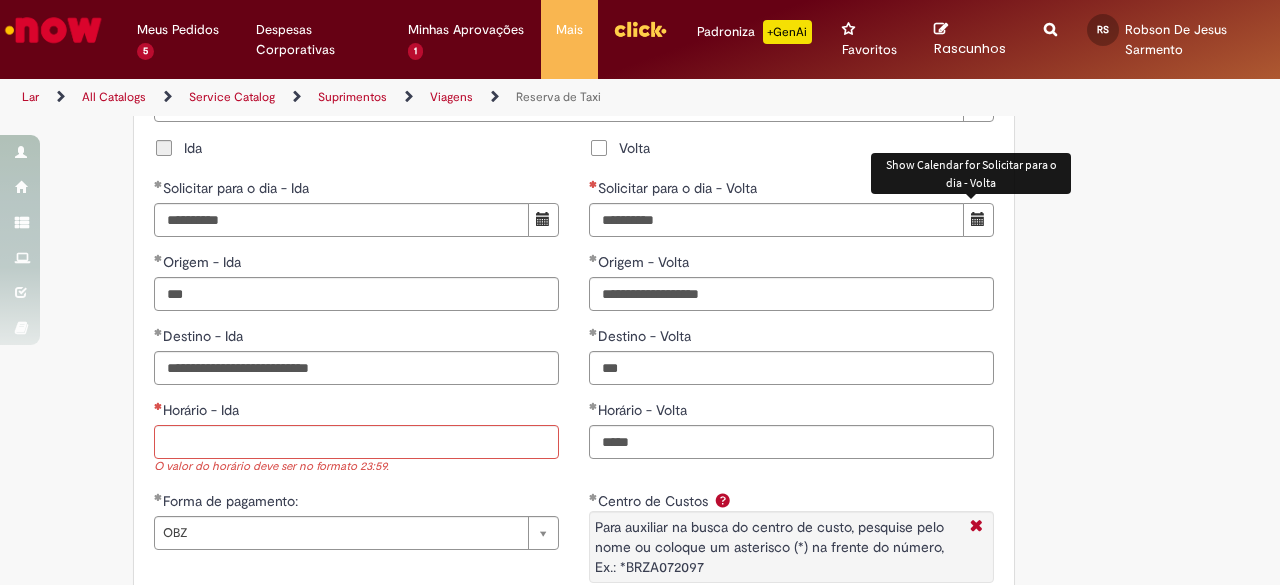 click at bounding box center [978, 220] 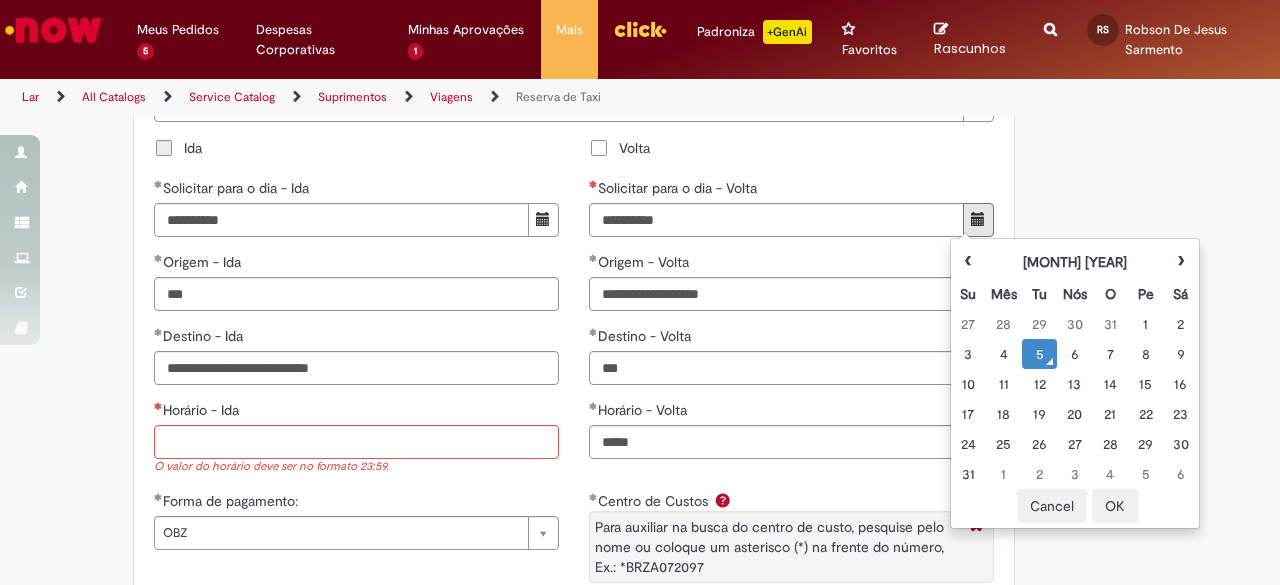 click on "5" at bounding box center [1039, 354] 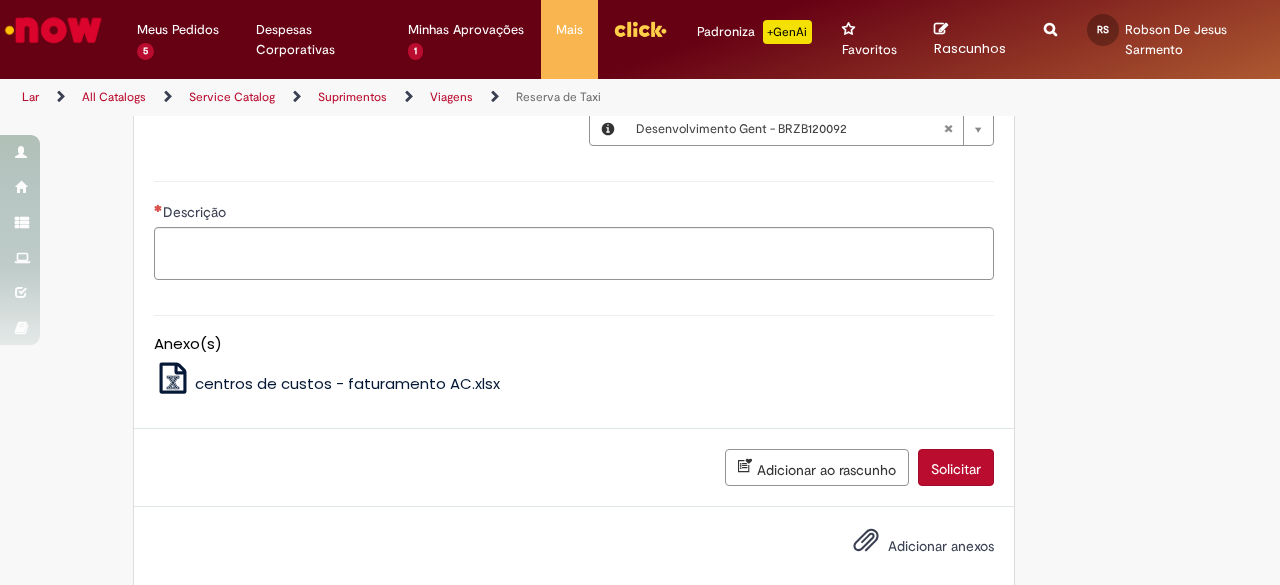 scroll, scrollTop: 1934, scrollLeft: 0, axis: vertical 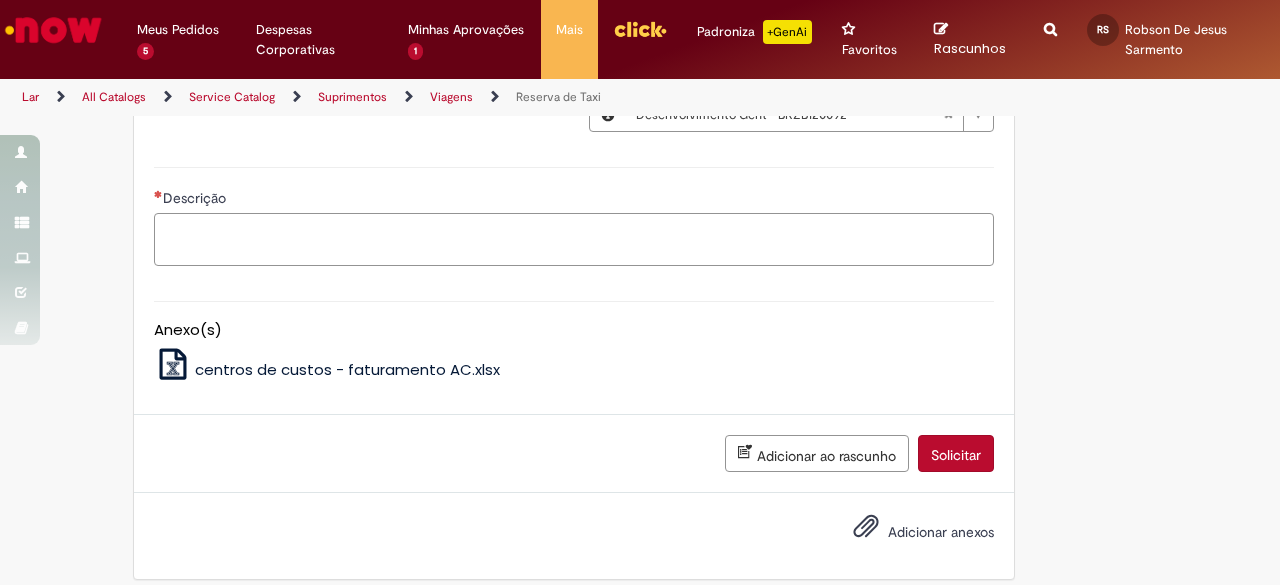 click on "Descrição" at bounding box center [574, 239] 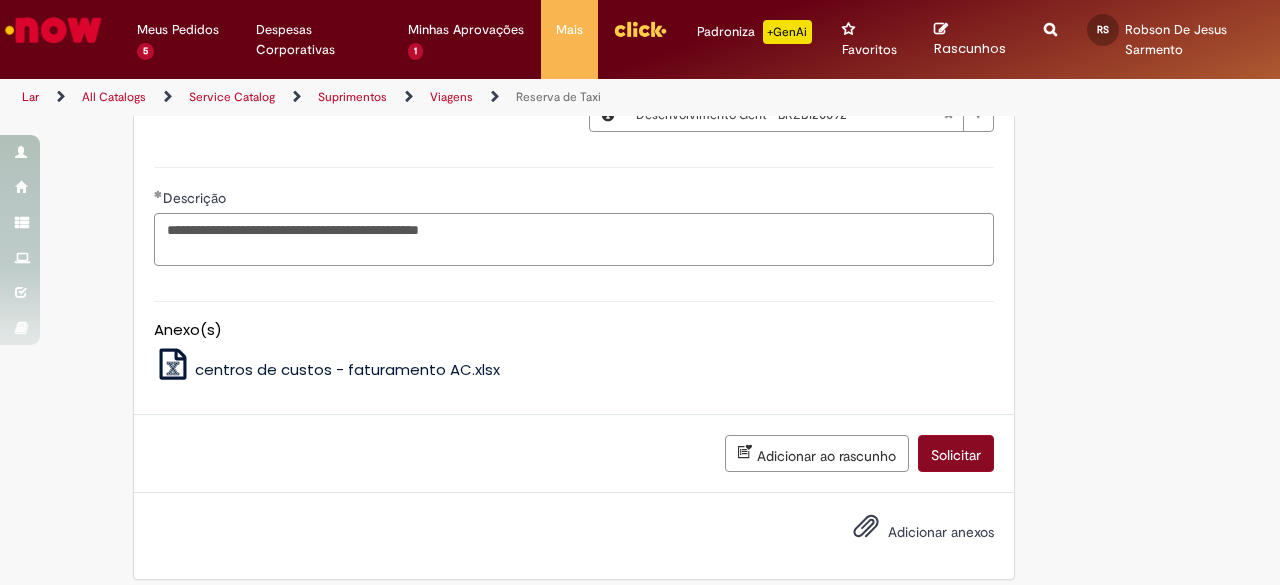 type on "**********" 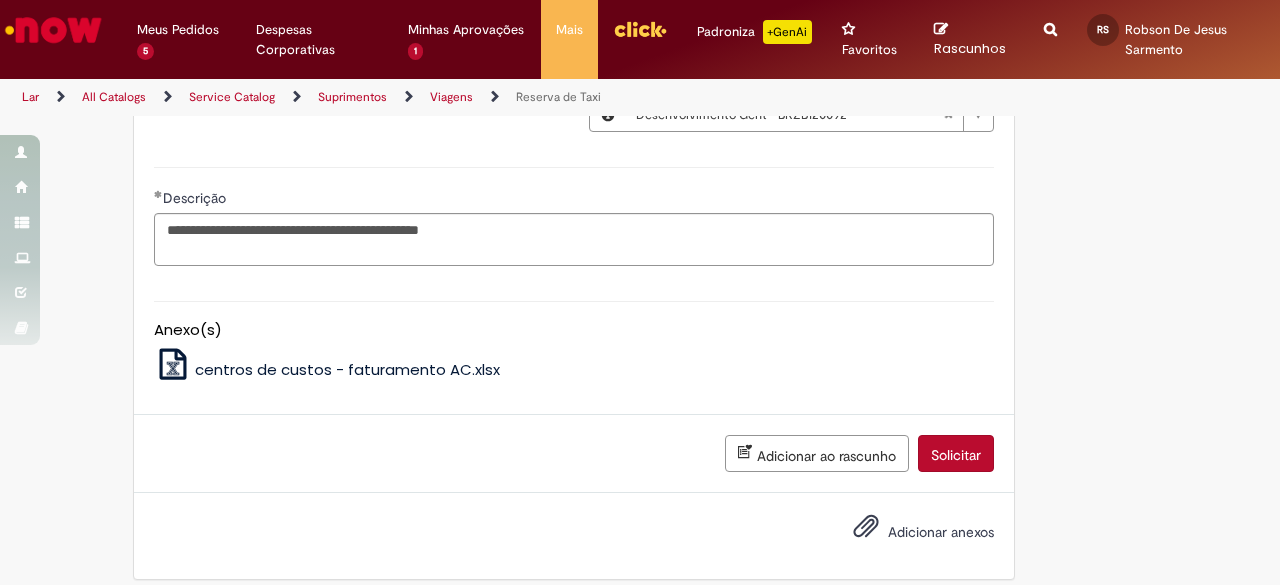 click on "Solicitar" at bounding box center (956, 455) 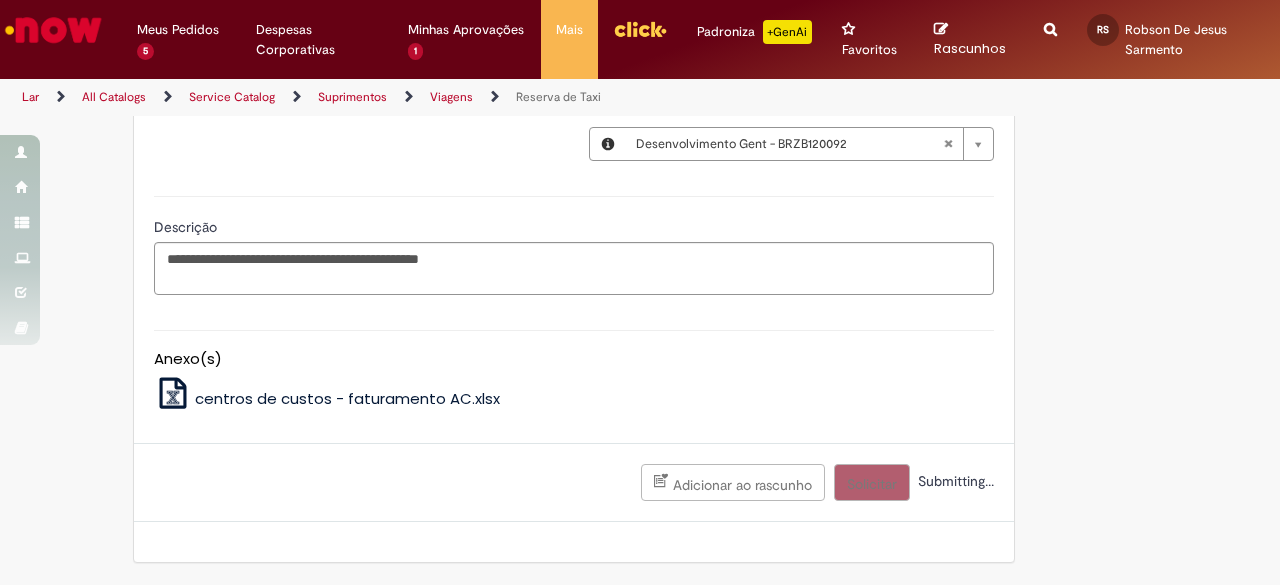 scroll, scrollTop: 1096, scrollLeft: 0, axis: vertical 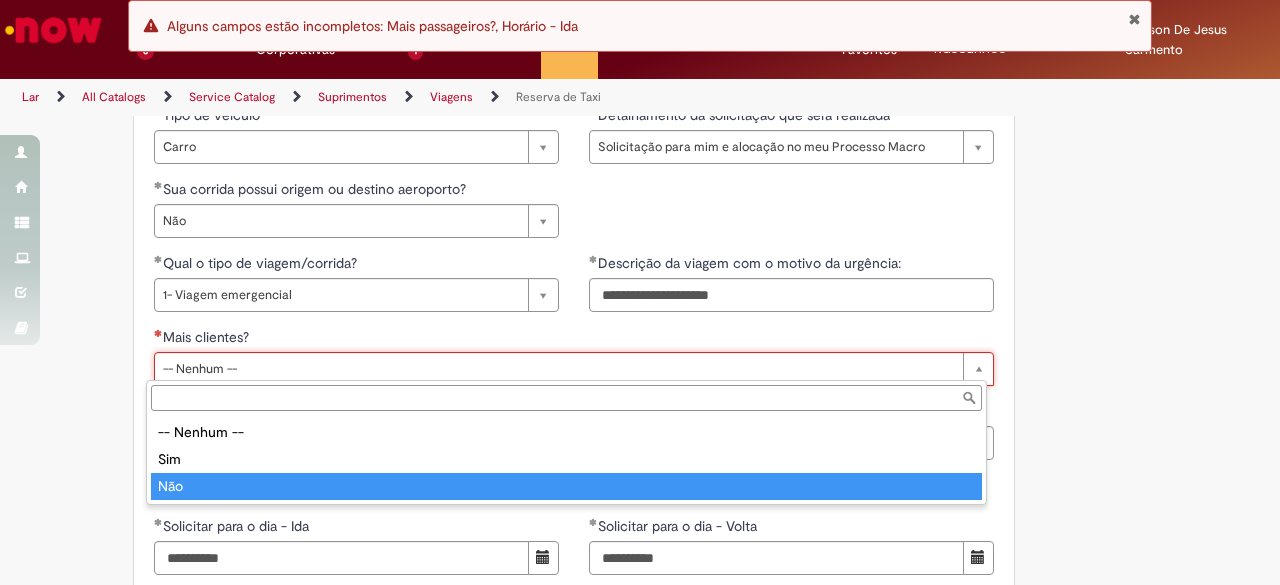 type on "***" 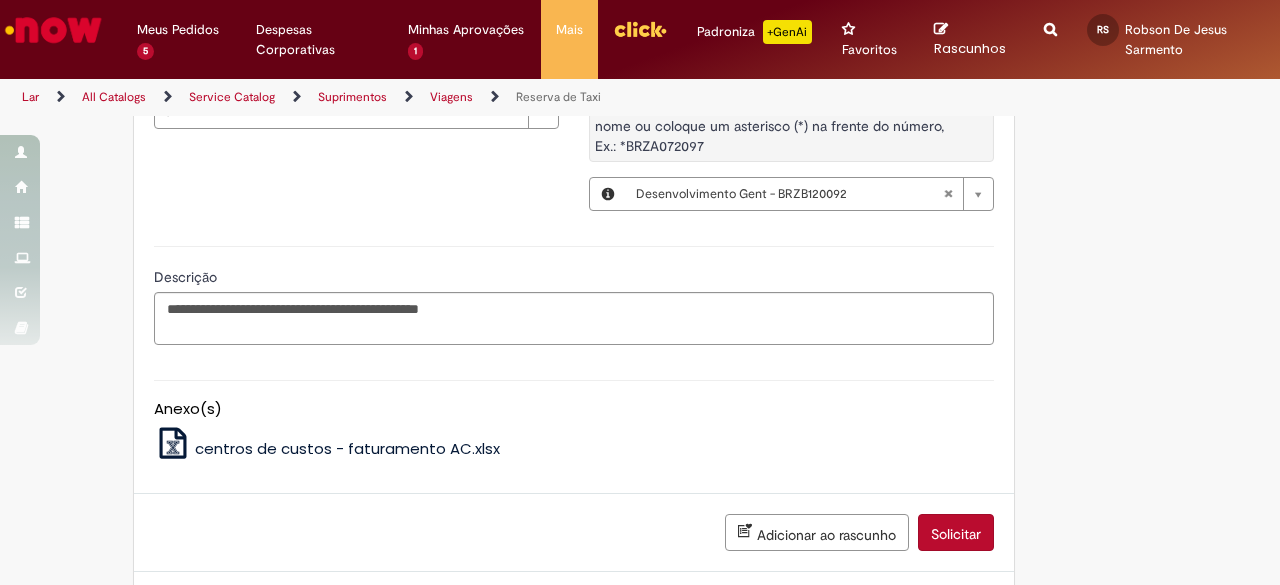 scroll, scrollTop: 1945, scrollLeft: 0, axis: vertical 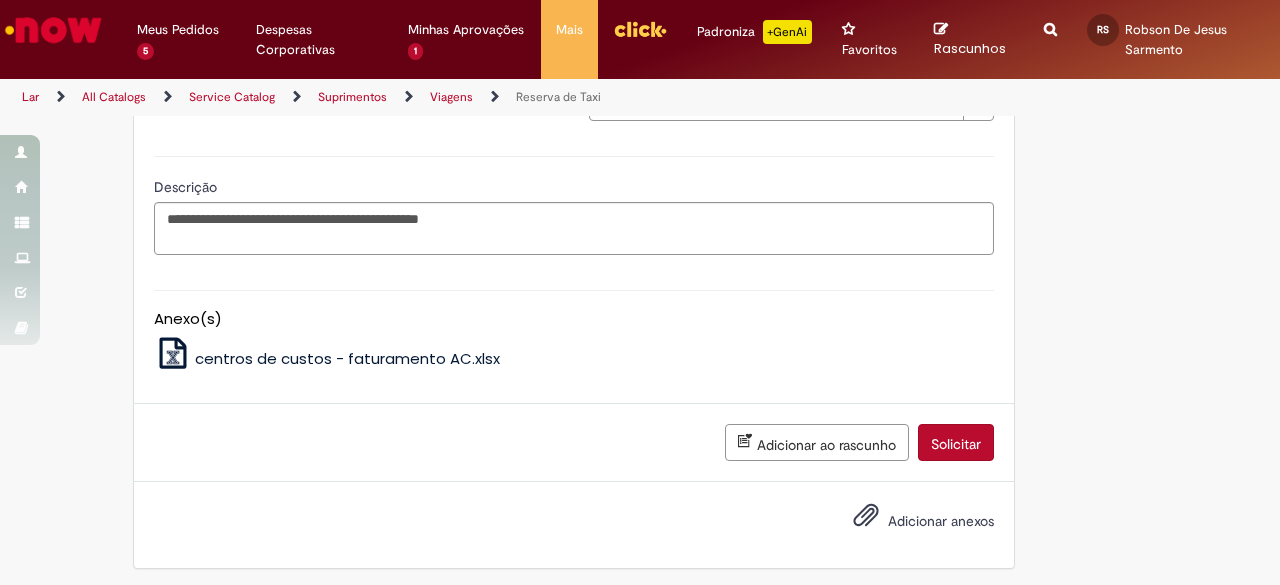 click on "Solicitar" at bounding box center (956, 444) 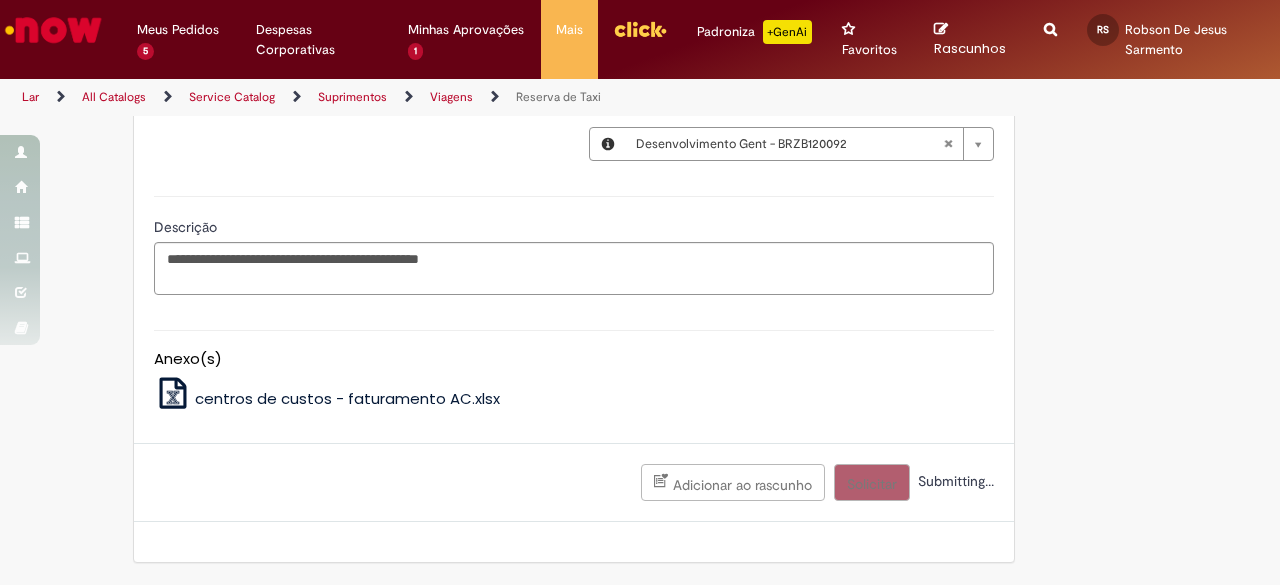 scroll, scrollTop: 1523, scrollLeft: 0, axis: vertical 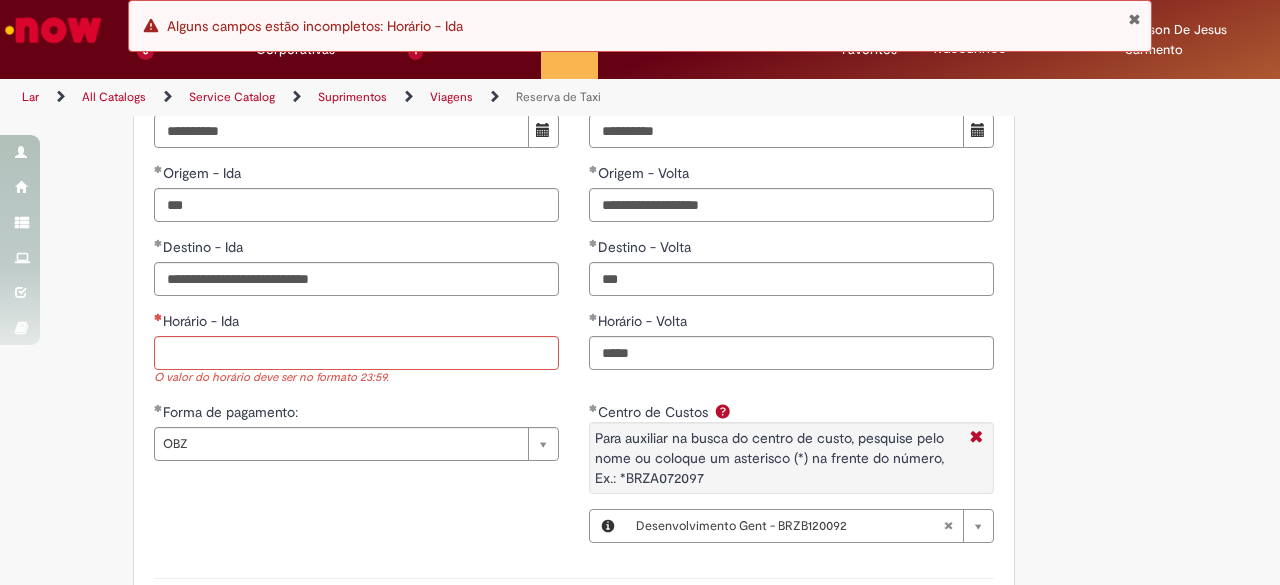 click at bounding box center [1134, 19] 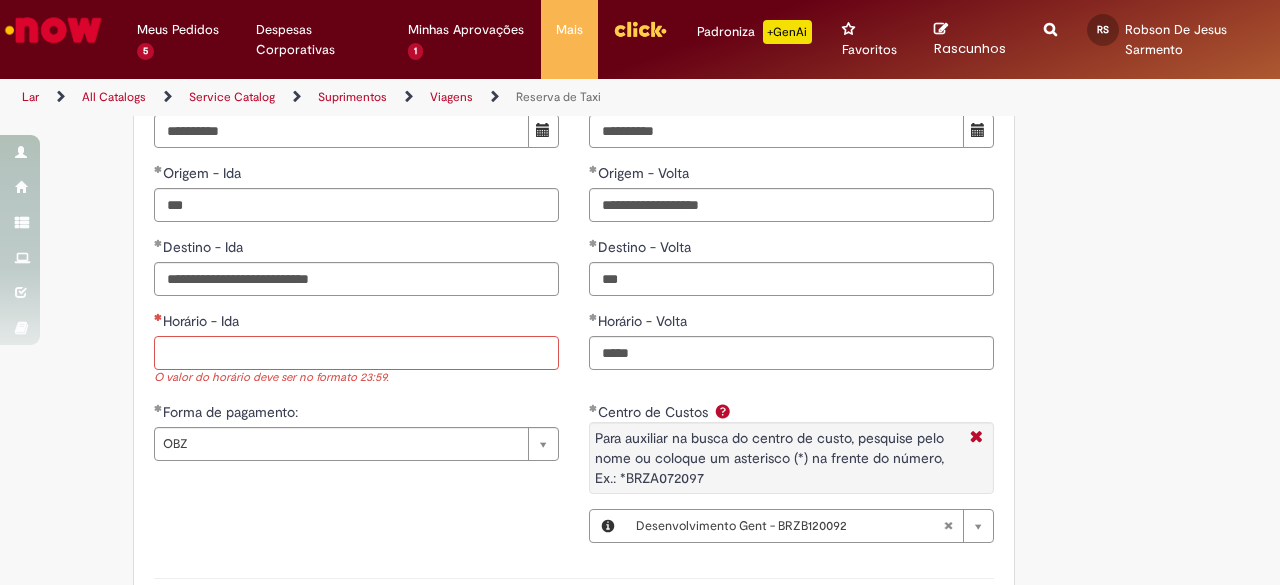 click on "Horário - Ida" at bounding box center (356, 353) 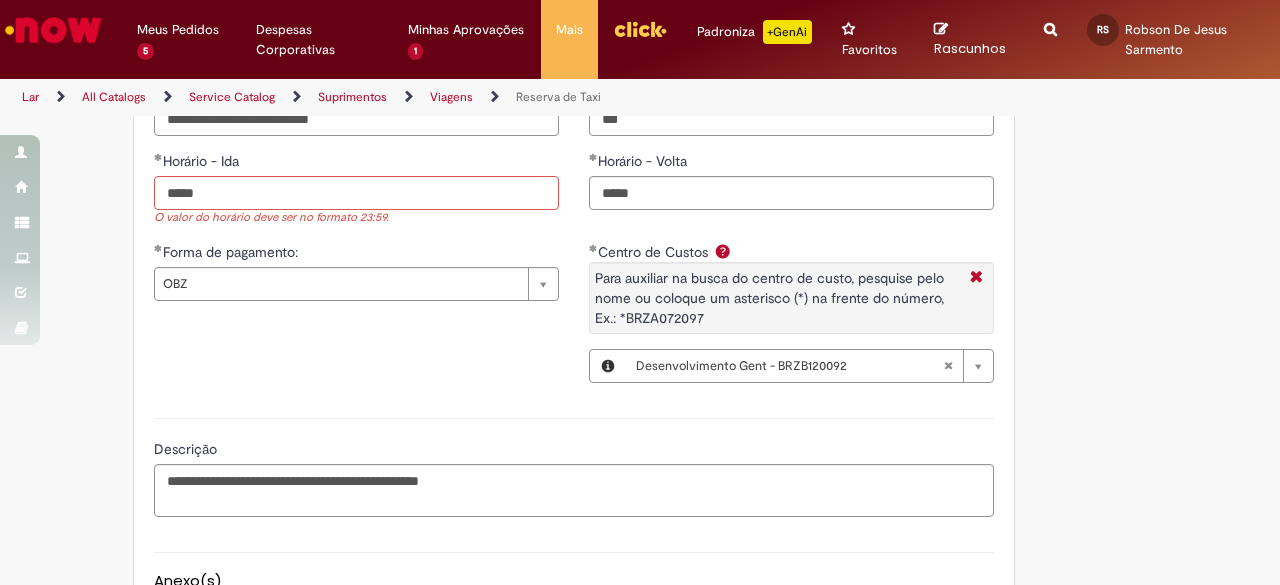 scroll, scrollTop: 1945, scrollLeft: 0, axis: vertical 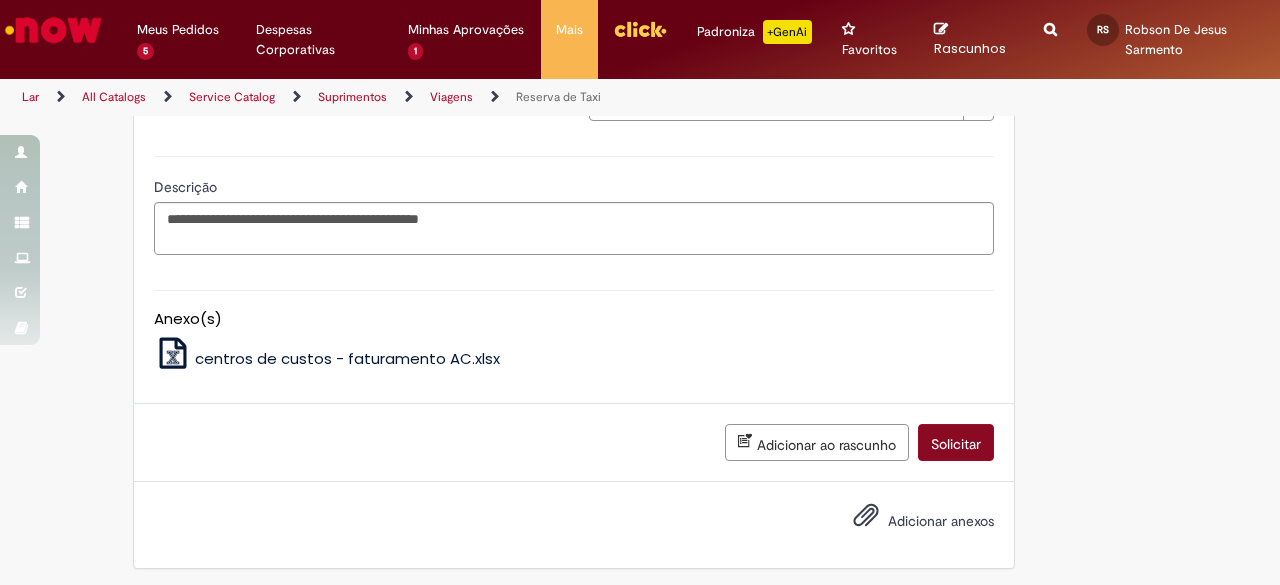 type on "*****" 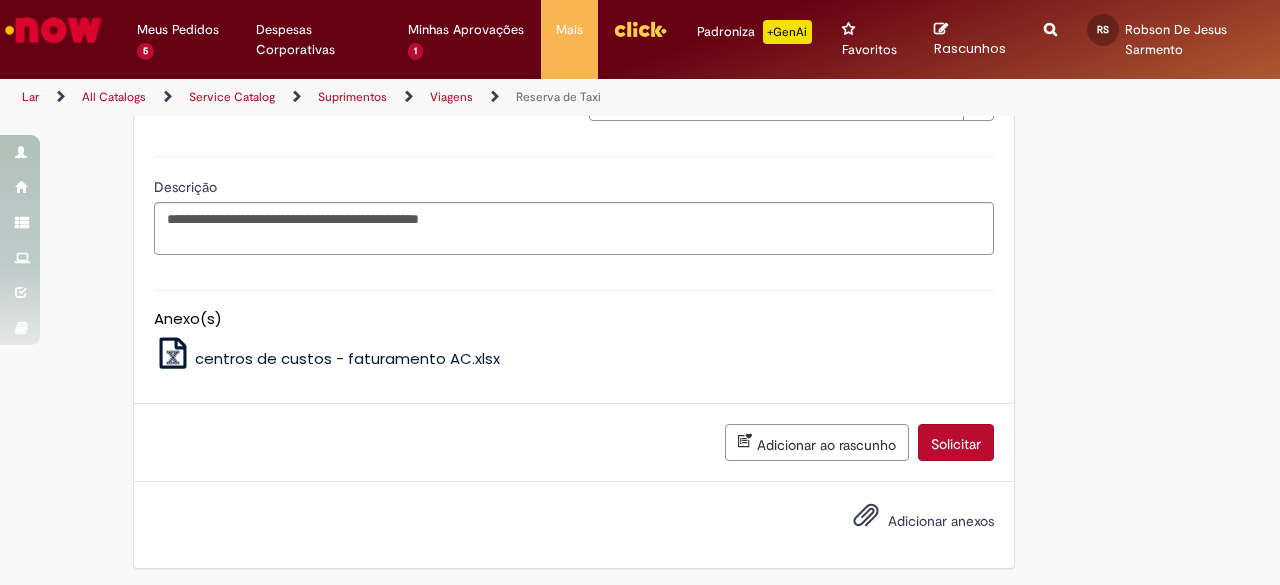 click on "Solicitar" at bounding box center (956, 444) 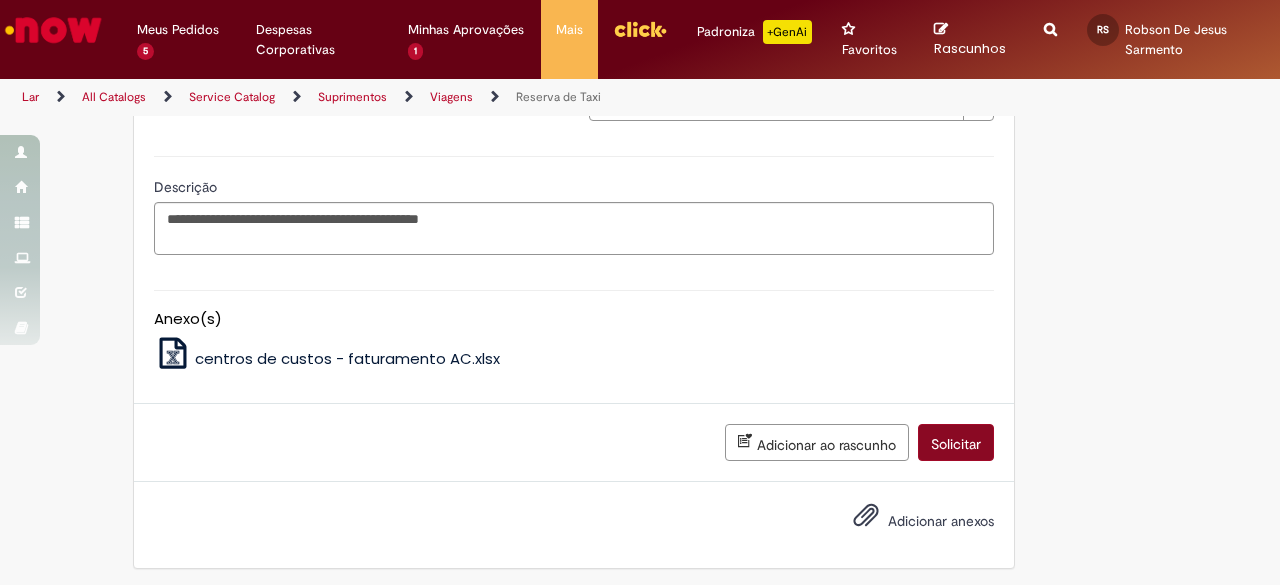 scroll, scrollTop: 1882, scrollLeft: 0, axis: vertical 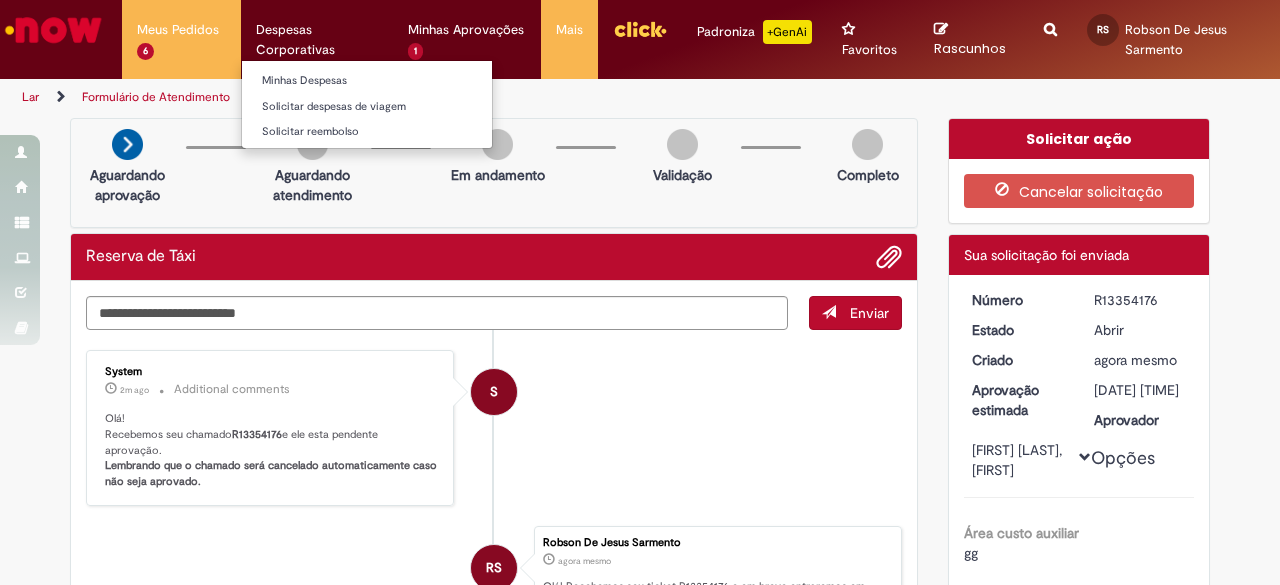 click on "Despesas Corporativas
Minhas Despesas
Solicitar despesas de viagem
Solicitar reembolso" at bounding box center [181, 30] 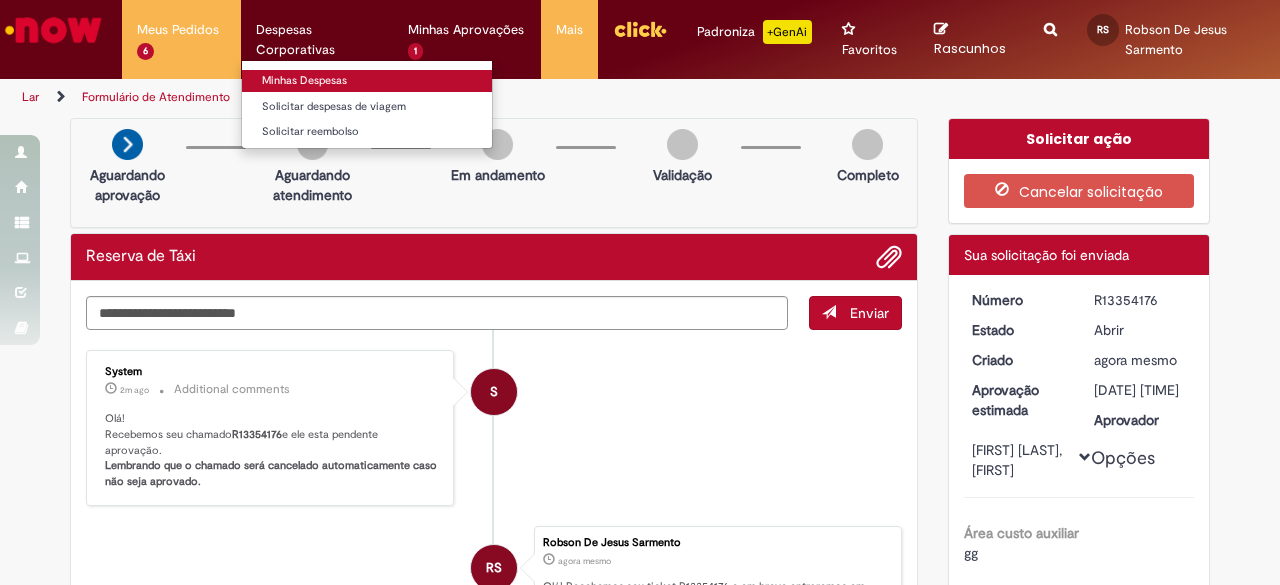 click on "Minhas Despesas" at bounding box center (304, 80) 